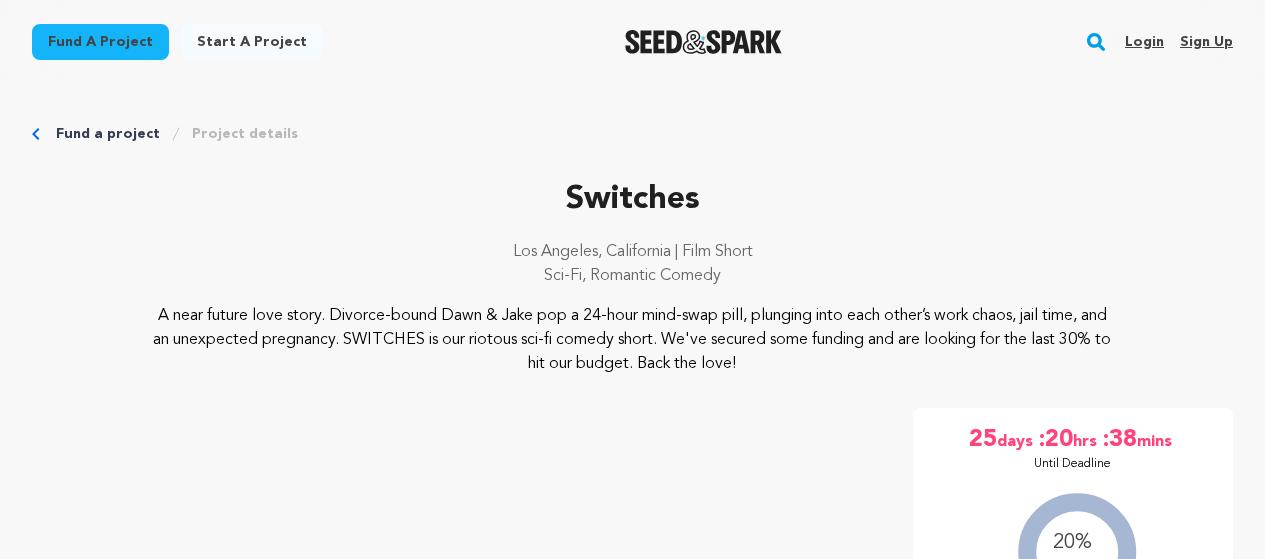 scroll, scrollTop: 0, scrollLeft: 0, axis: both 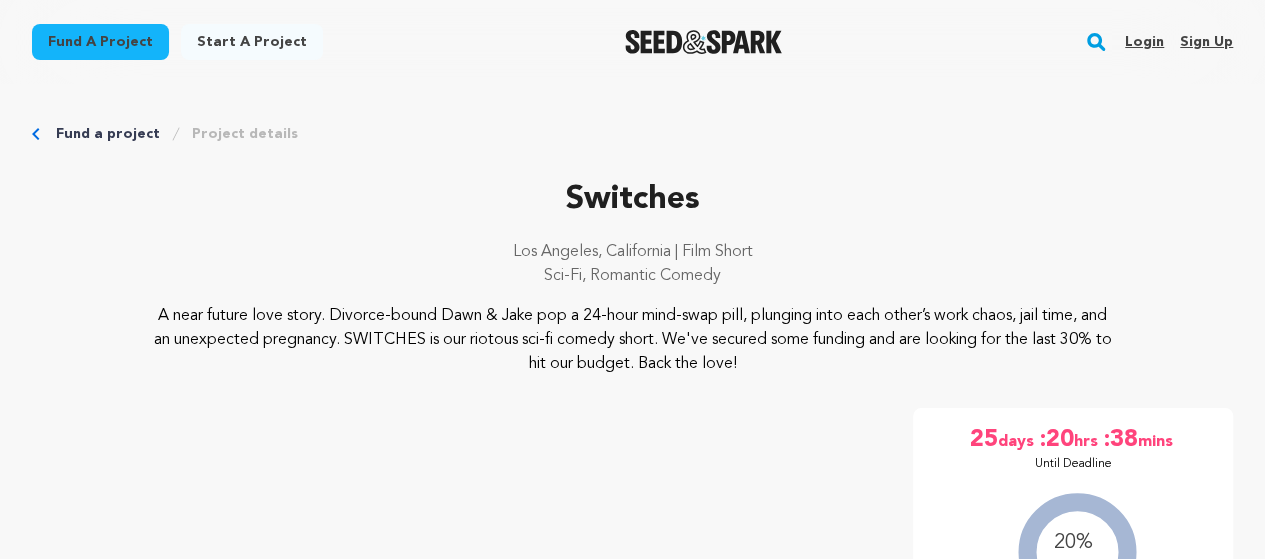 click on "Switches" at bounding box center [632, 200] 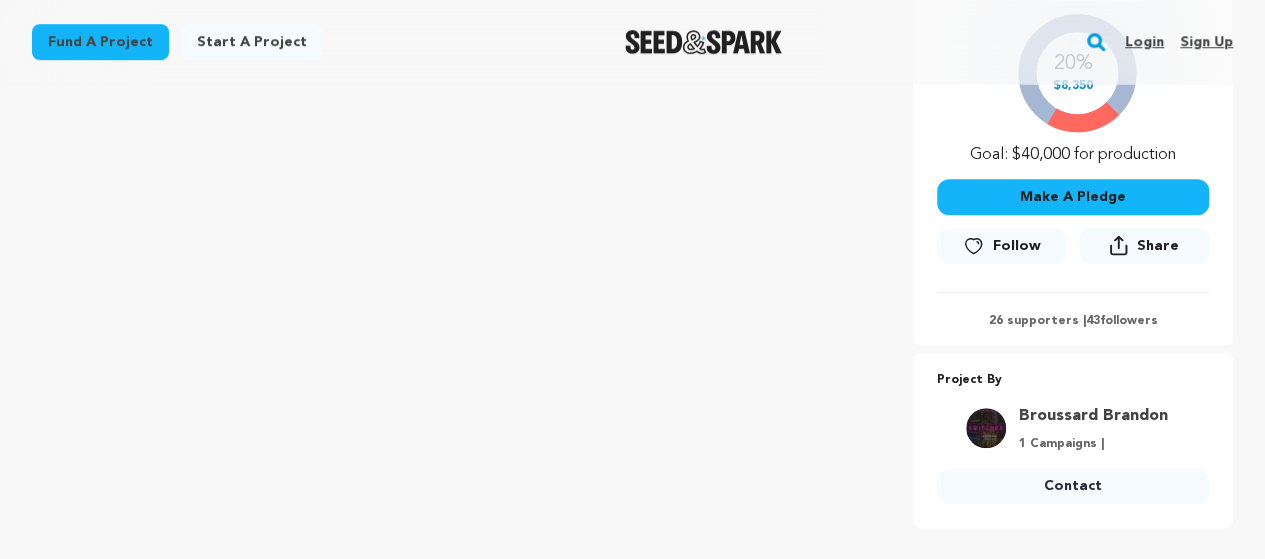 scroll, scrollTop: 361, scrollLeft: 0, axis: vertical 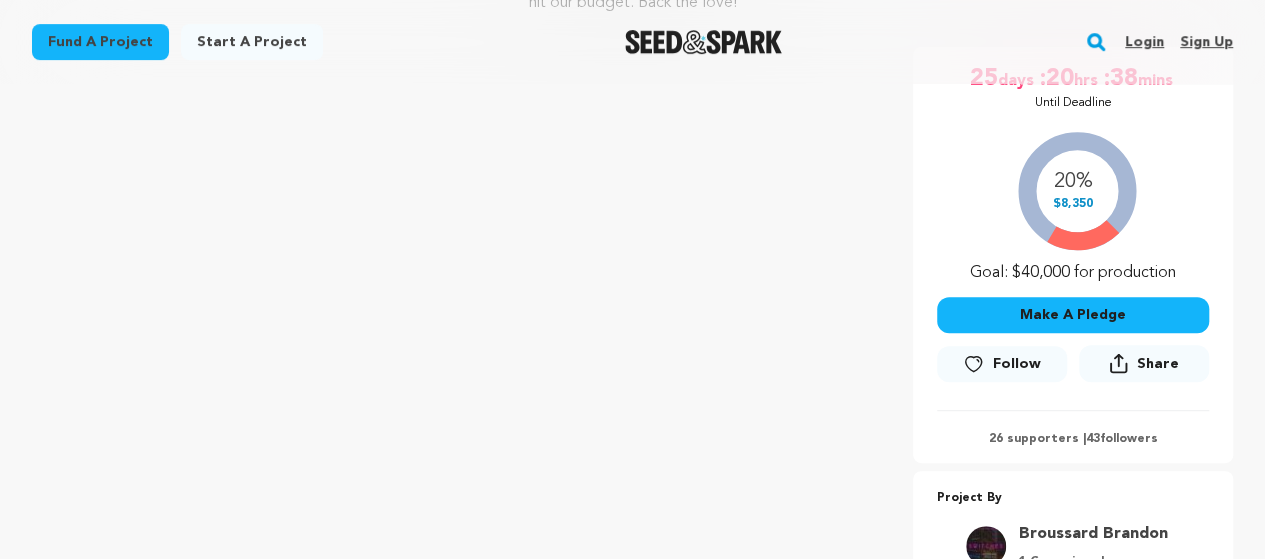 click on "Make A Pledge" at bounding box center (1073, 315) 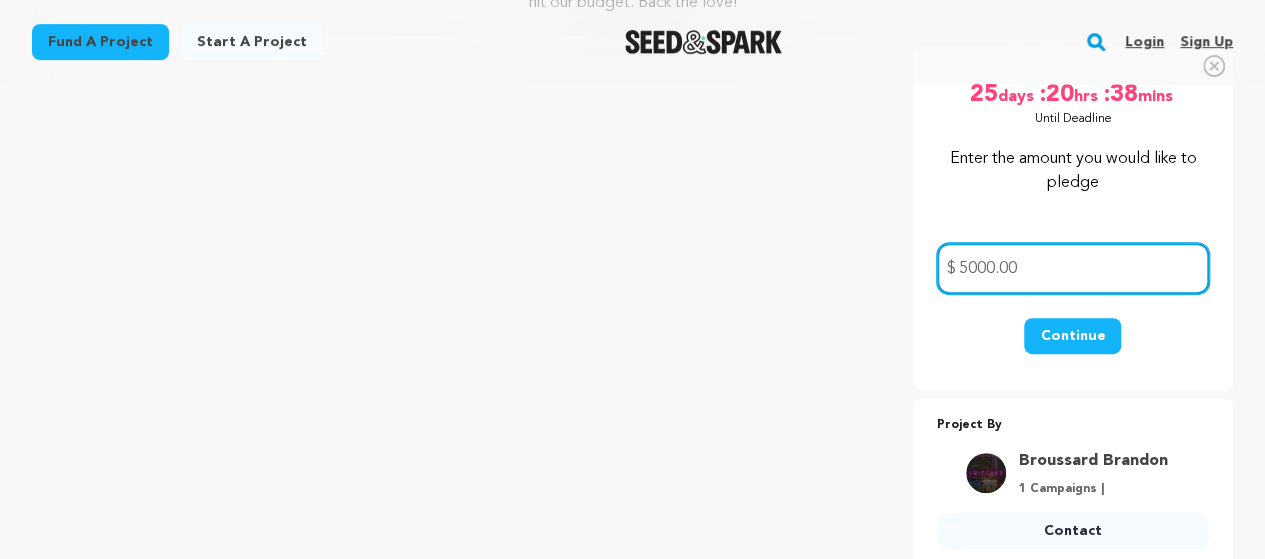 type on "5000.00" 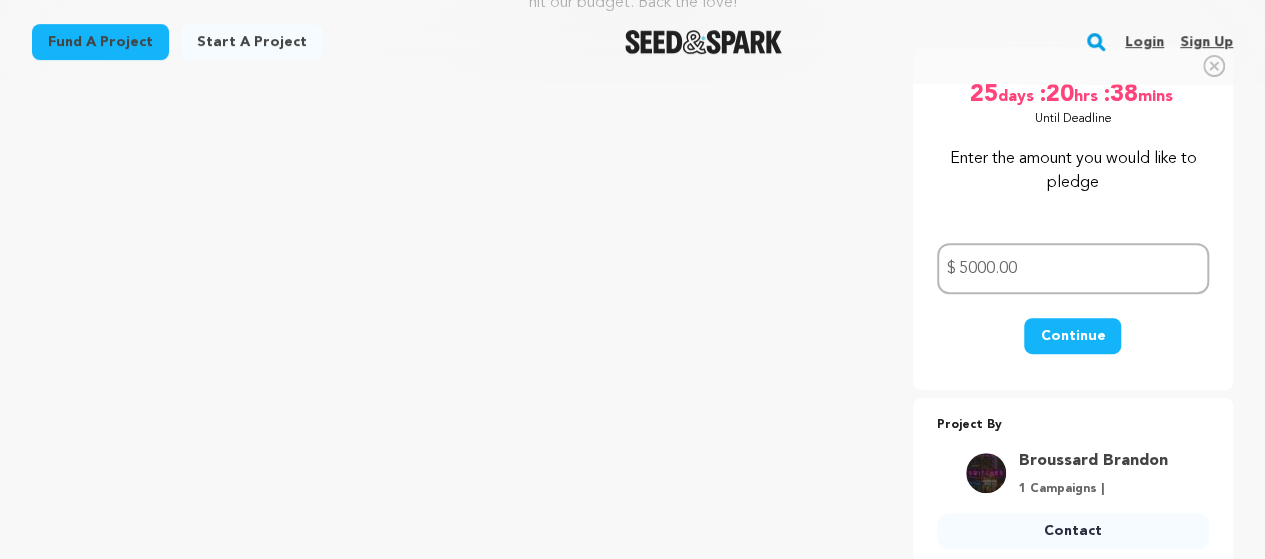 click on "Continue" at bounding box center [1072, 336] 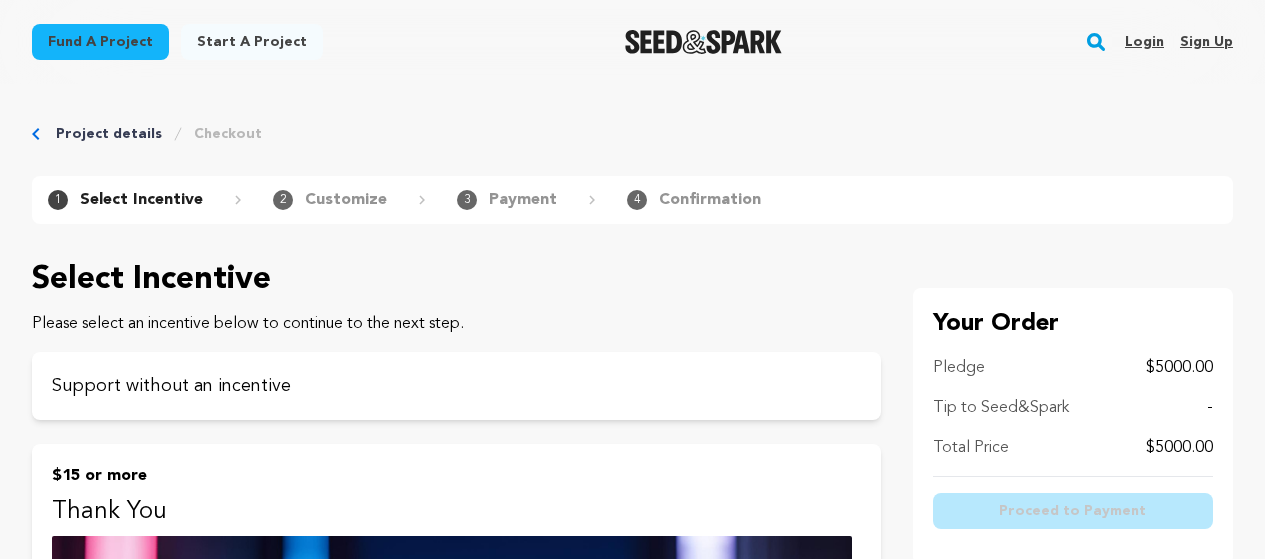 scroll, scrollTop: 0, scrollLeft: 0, axis: both 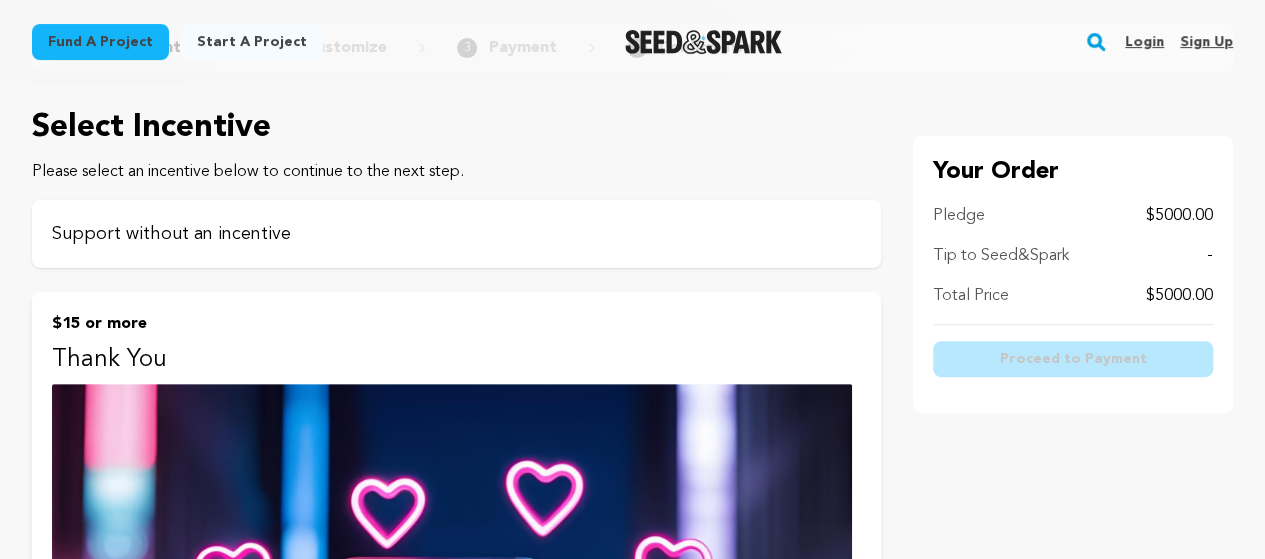 click on "Support without an incentive" at bounding box center (456, 234) 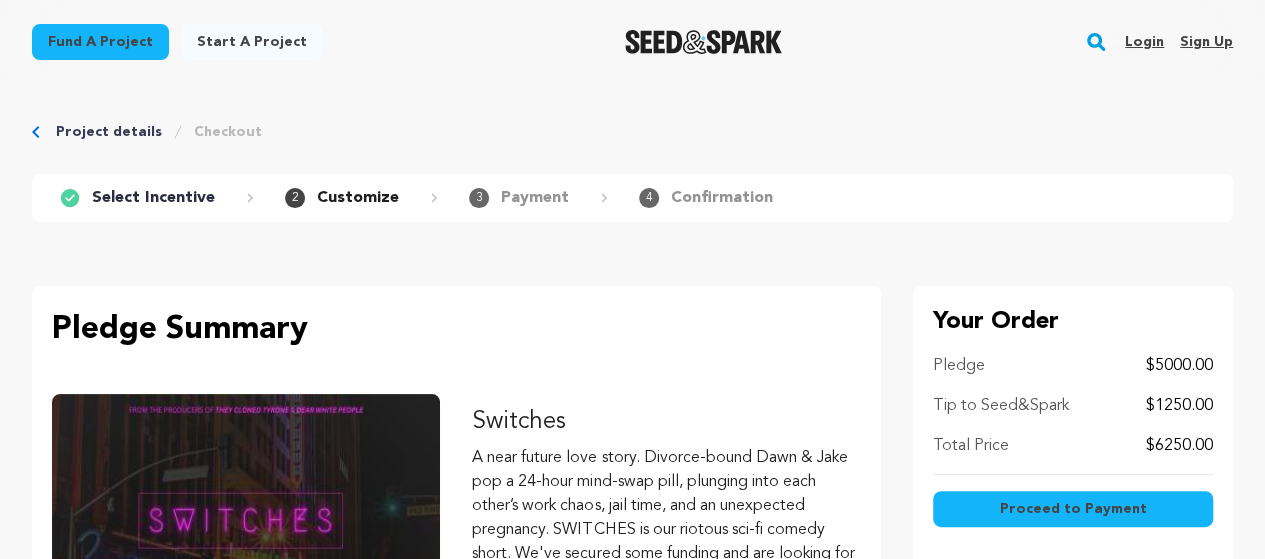 scroll, scrollTop: 0, scrollLeft: 0, axis: both 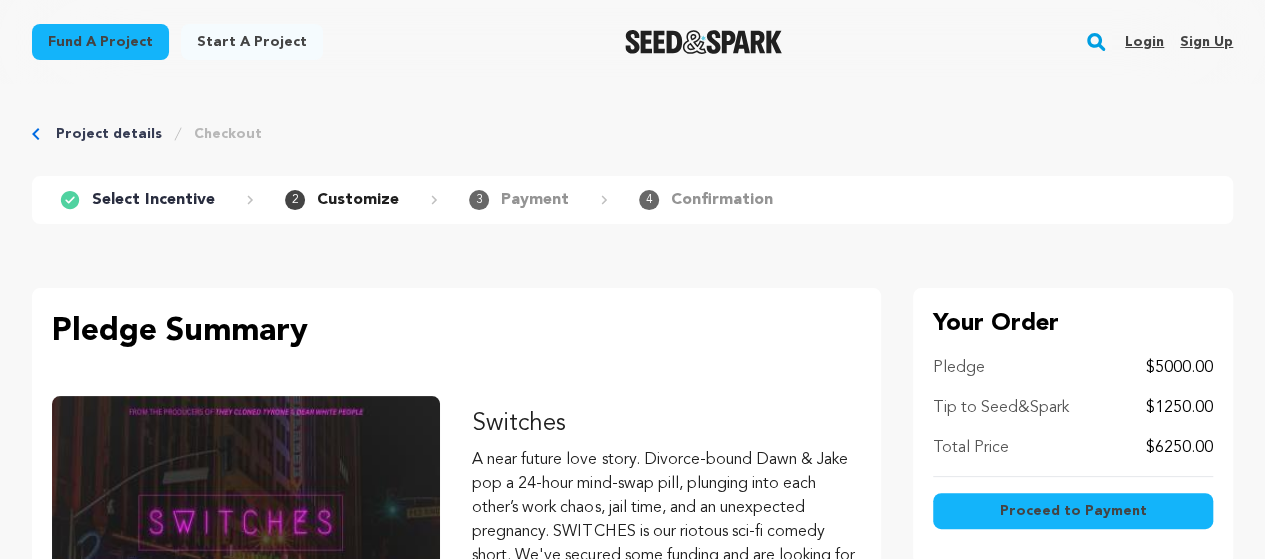 drag, startPoint x: 1276, startPoint y: 89, endPoint x: 705, endPoint y: 331, distance: 620.1653 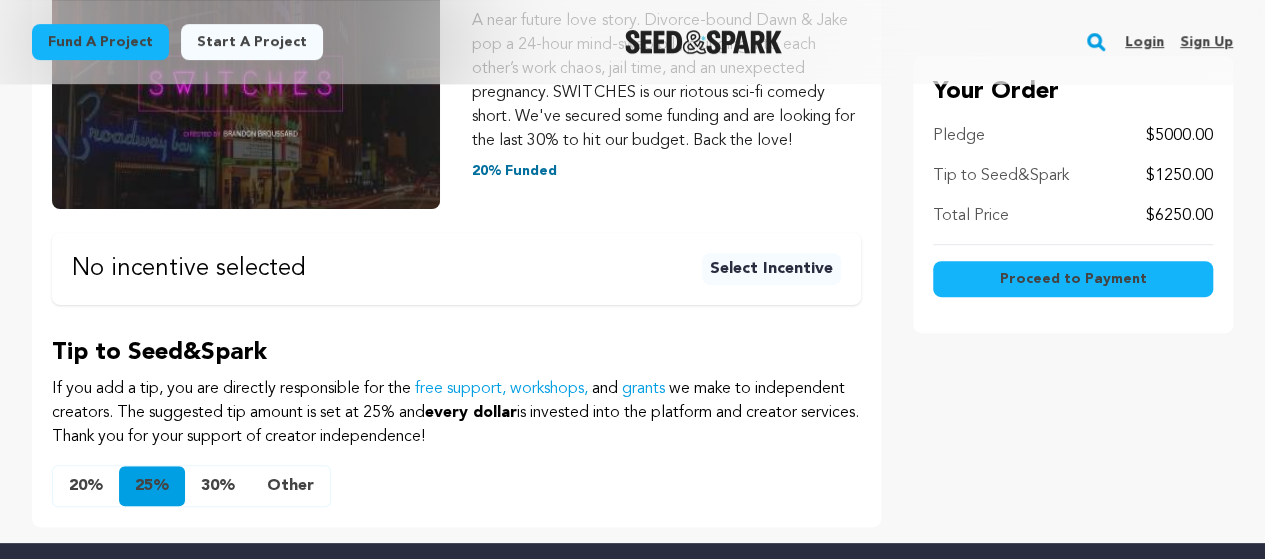 scroll, scrollTop: 479, scrollLeft: 0, axis: vertical 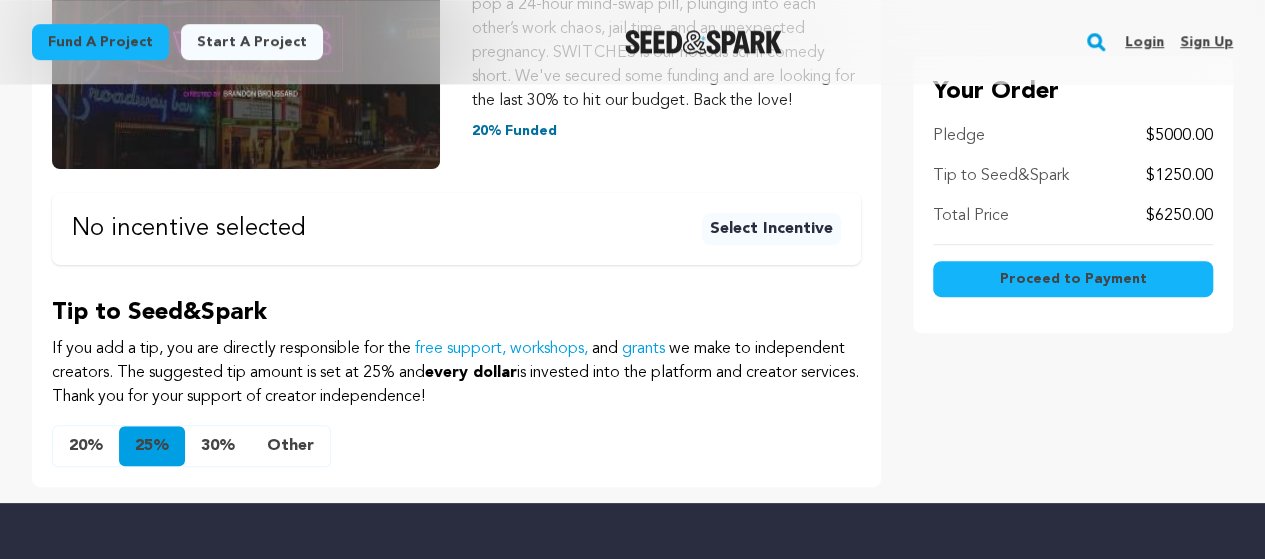 click on "No incentive selected" at bounding box center (189, 229) 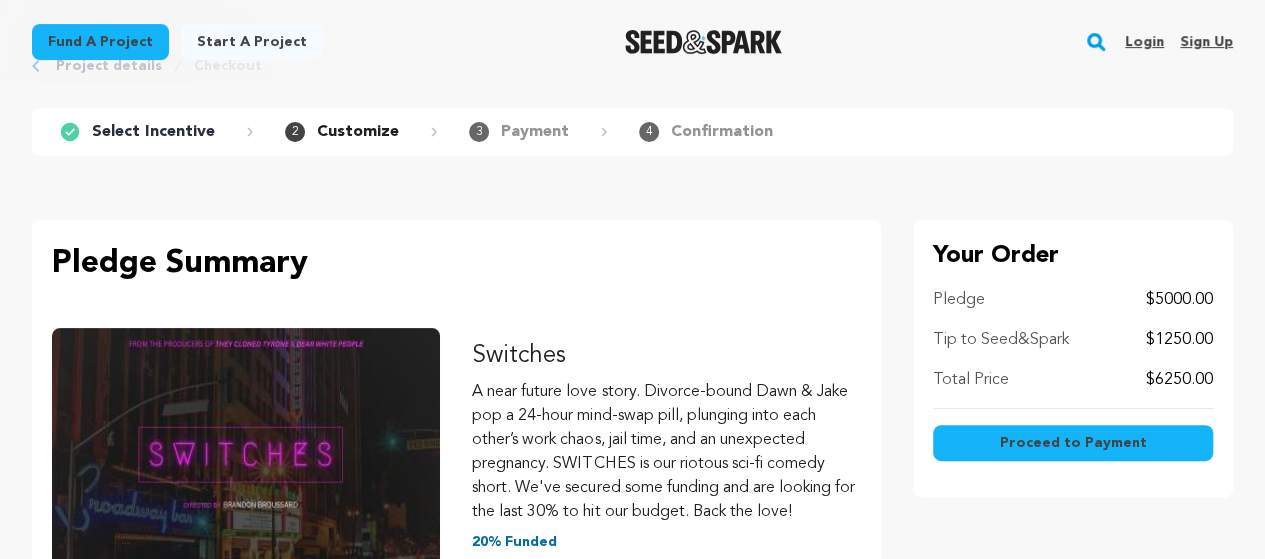 scroll, scrollTop: 0, scrollLeft: 0, axis: both 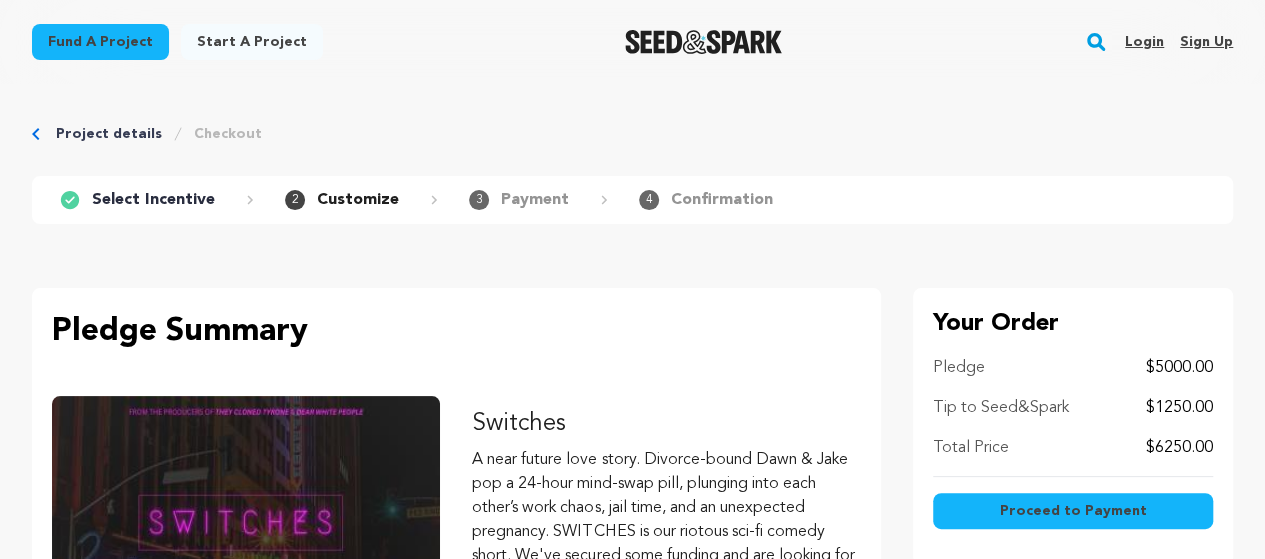click 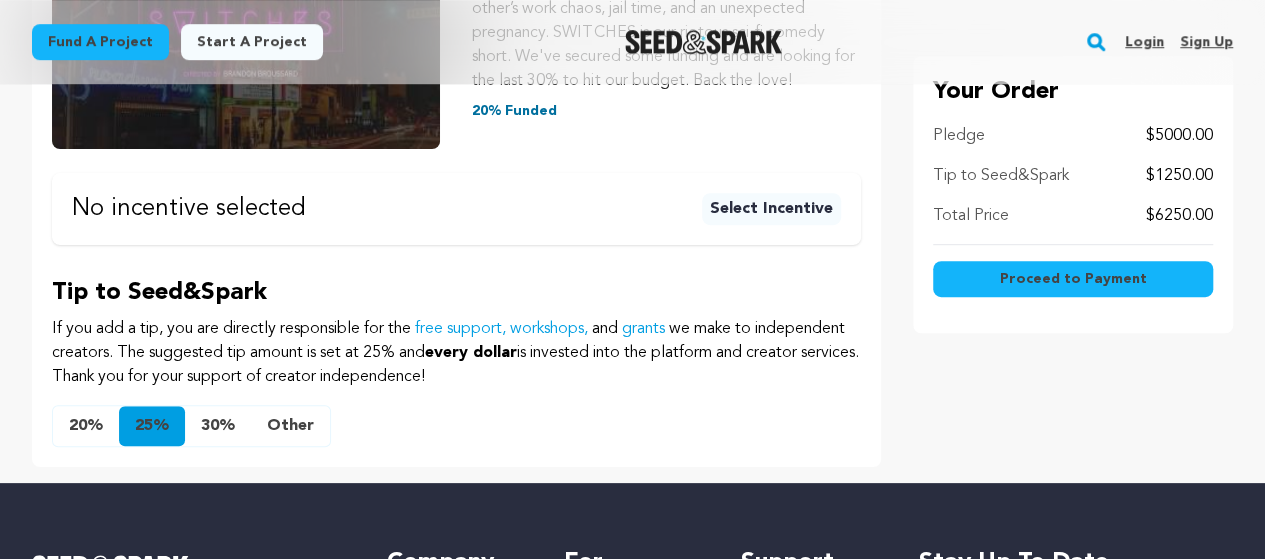 scroll, scrollTop: 520, scrollLeft: 0, axis: vertical 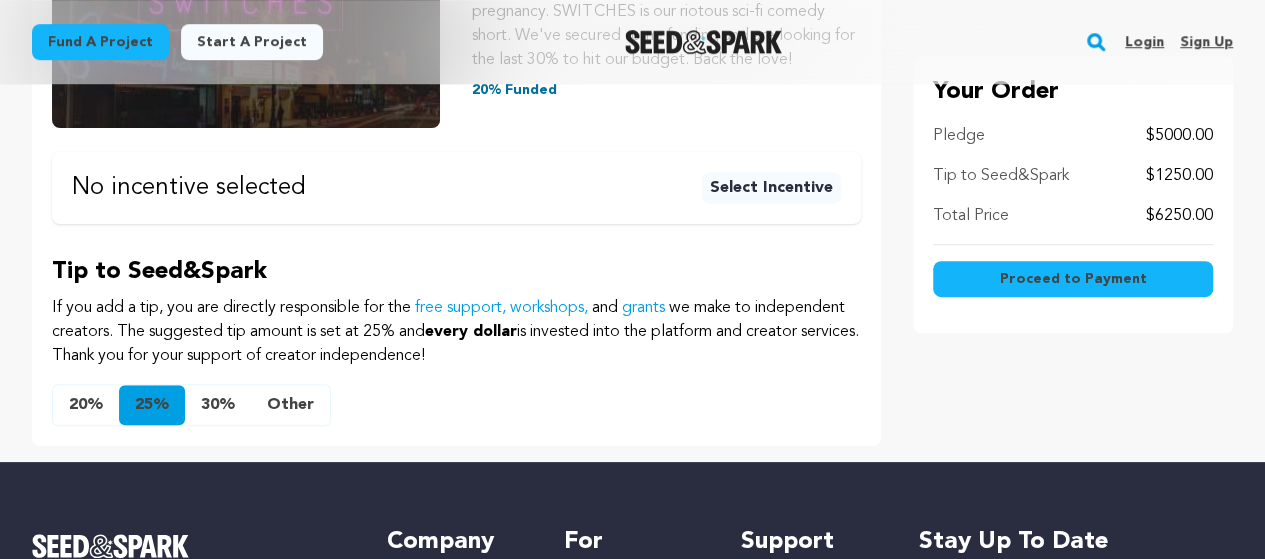 click on "No incentive selected" at bounding box center (189, 188) 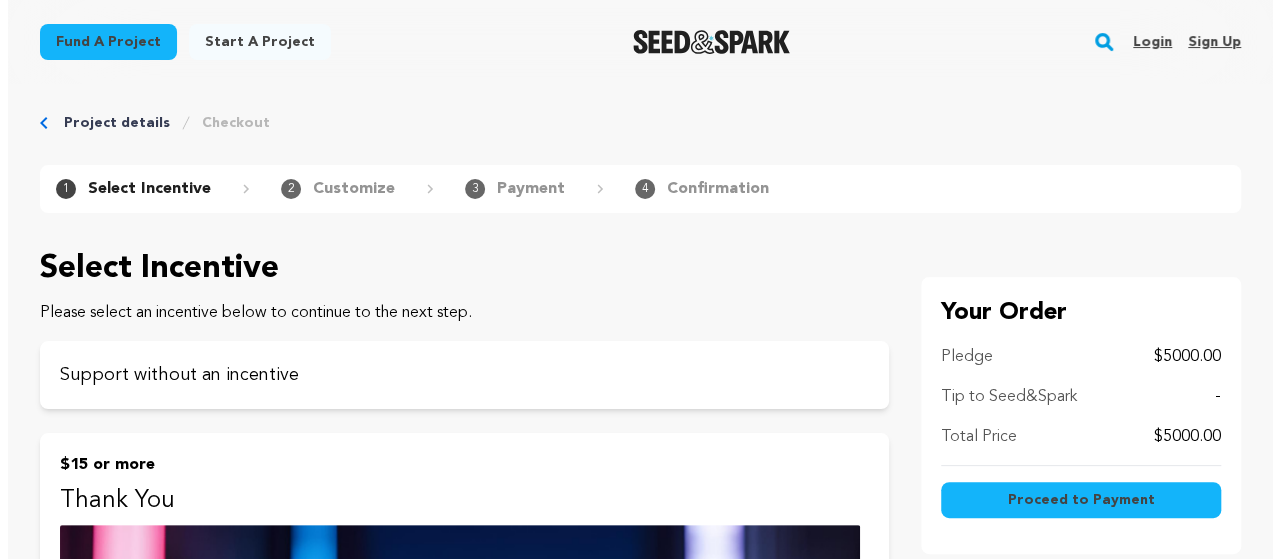 scroll, scrollTop: 0, scrollLeft: 0, axis: both 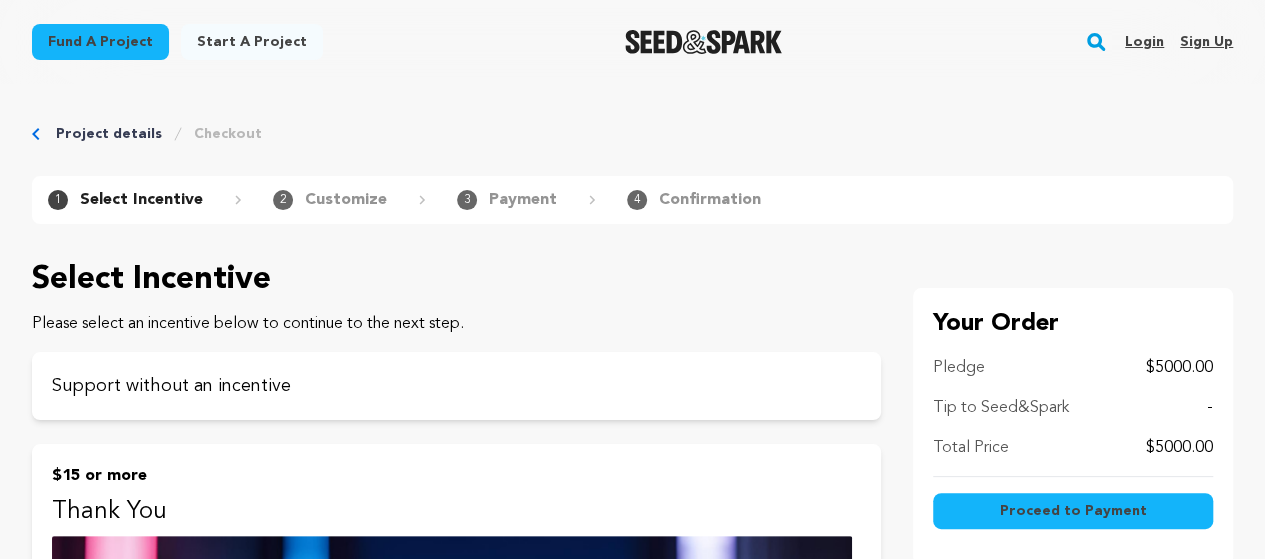click on "Proceed to Payment" at bounding box center (1072, 511) 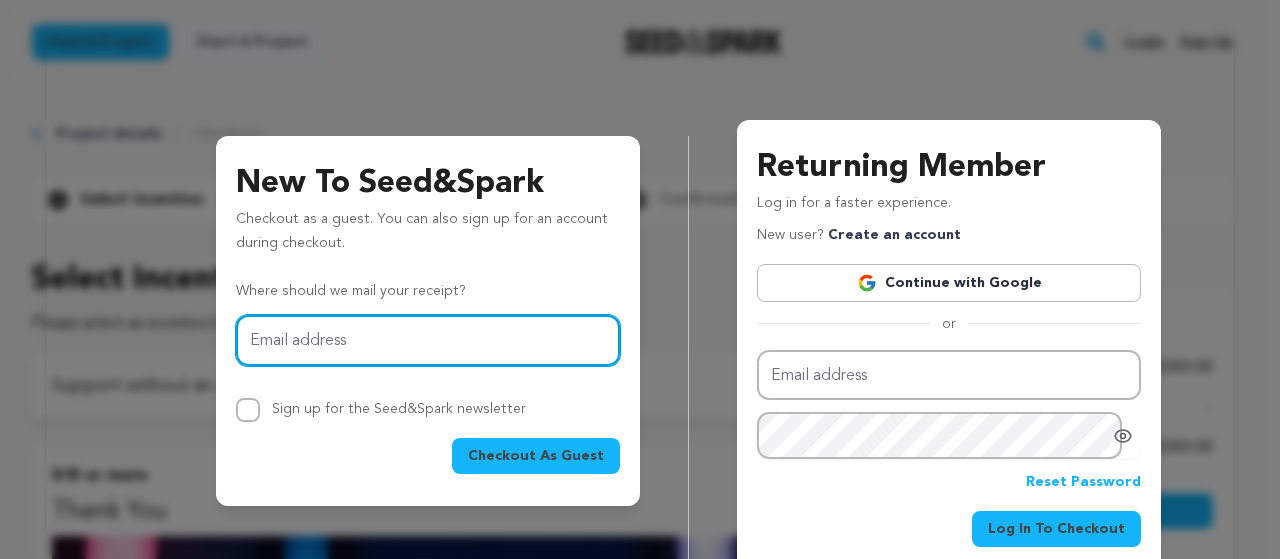 click on "Email address" at bounding box center [428, 340] 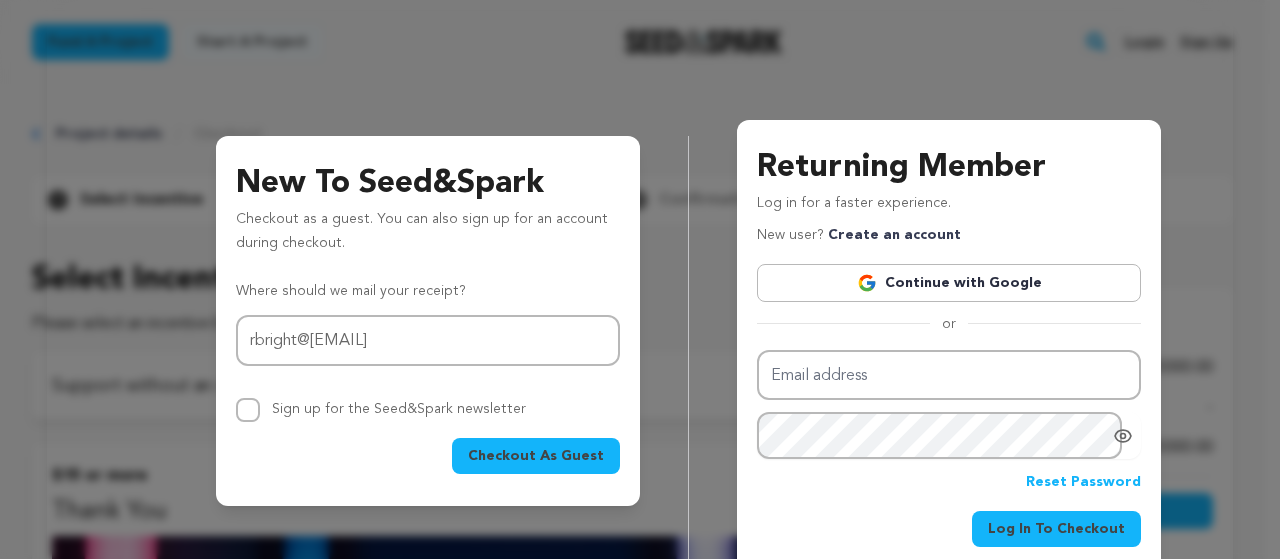 click on "Checkout As Guest" at bounding box center [536, 456] 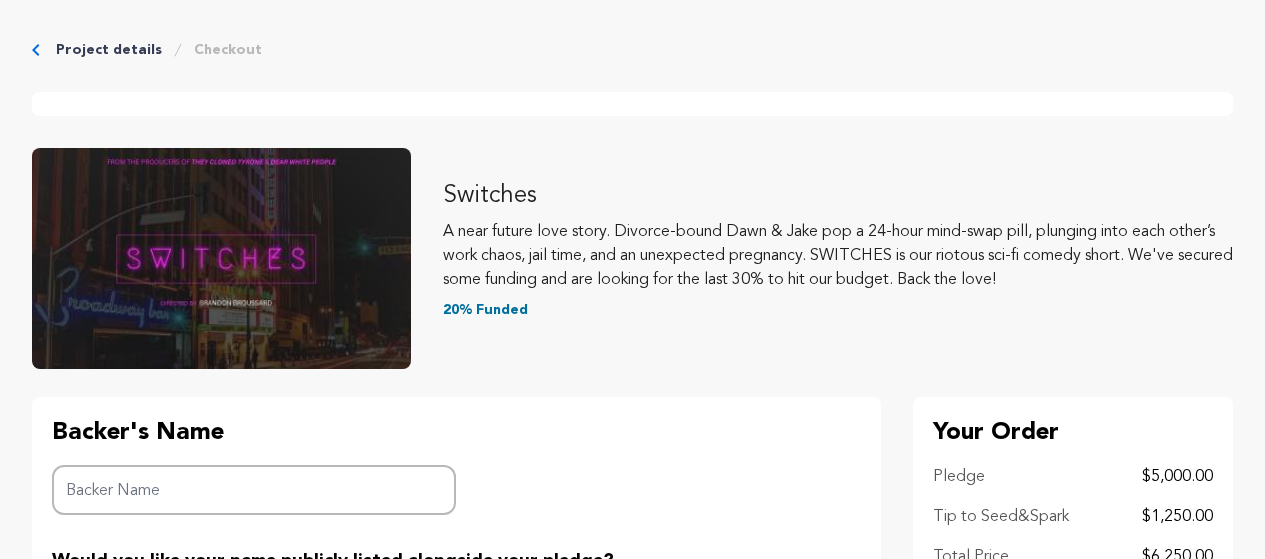 scroll, scrollTop: 0, scrollLeft: 0, axis: both 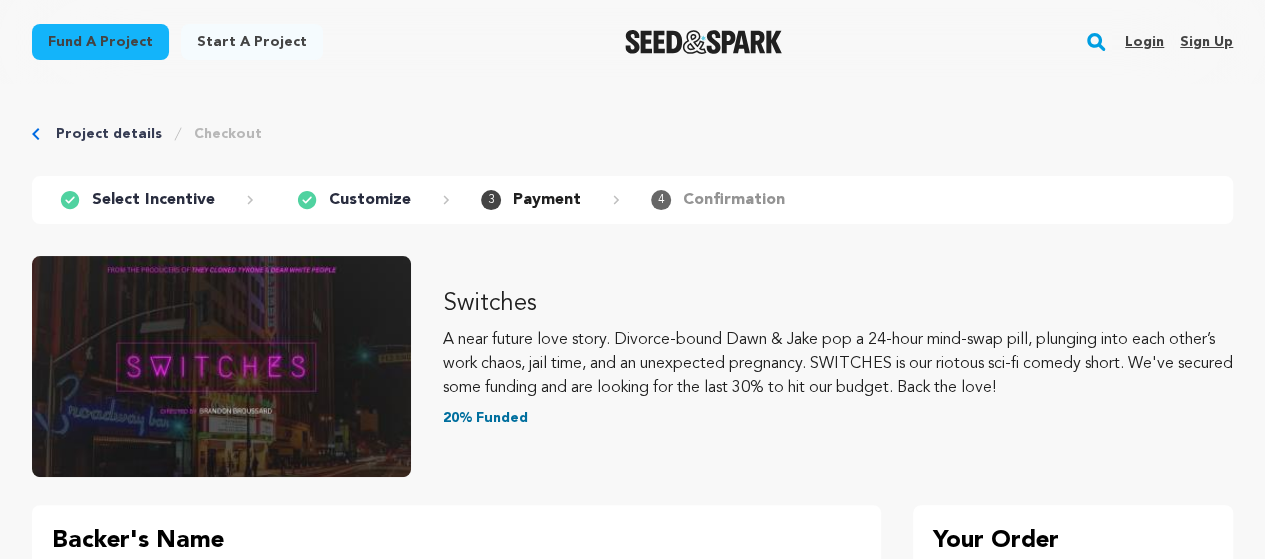 click on "Checkout" at bounding box center [228, 134] 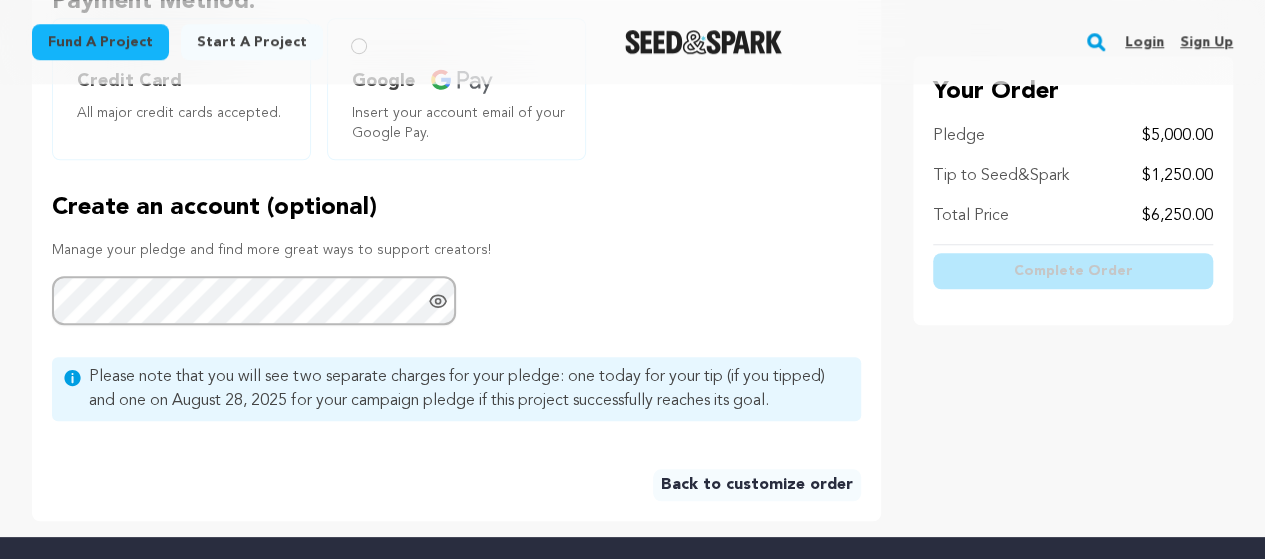 scroll, scrollTop: 800, scrollLeft: 0, axis: vertical 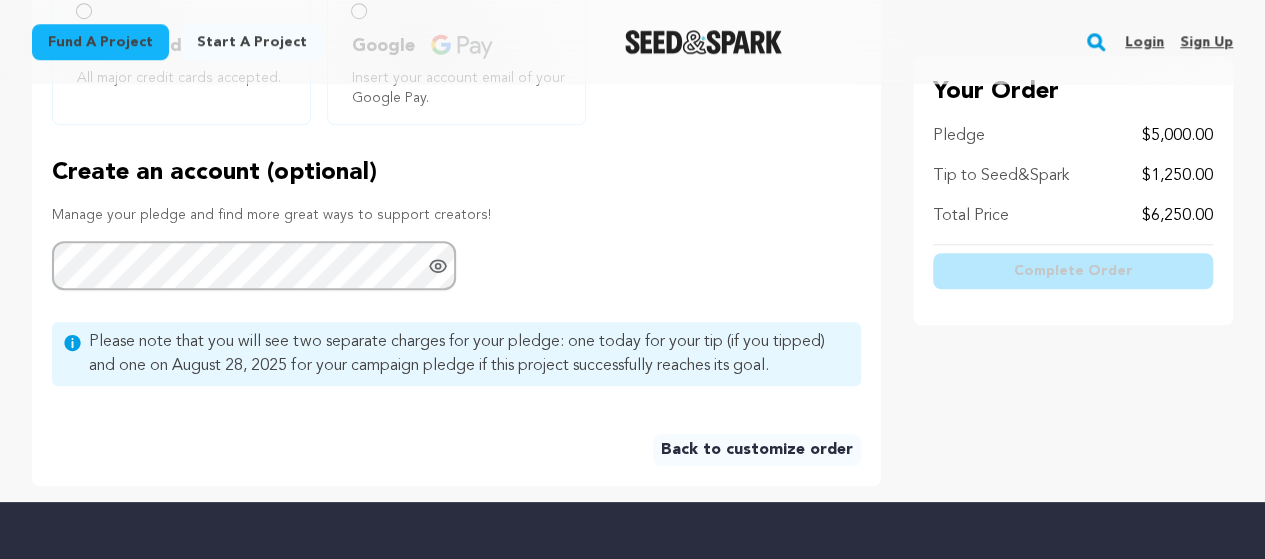 click on "Back to customize order" at bounding box center [757, 450] 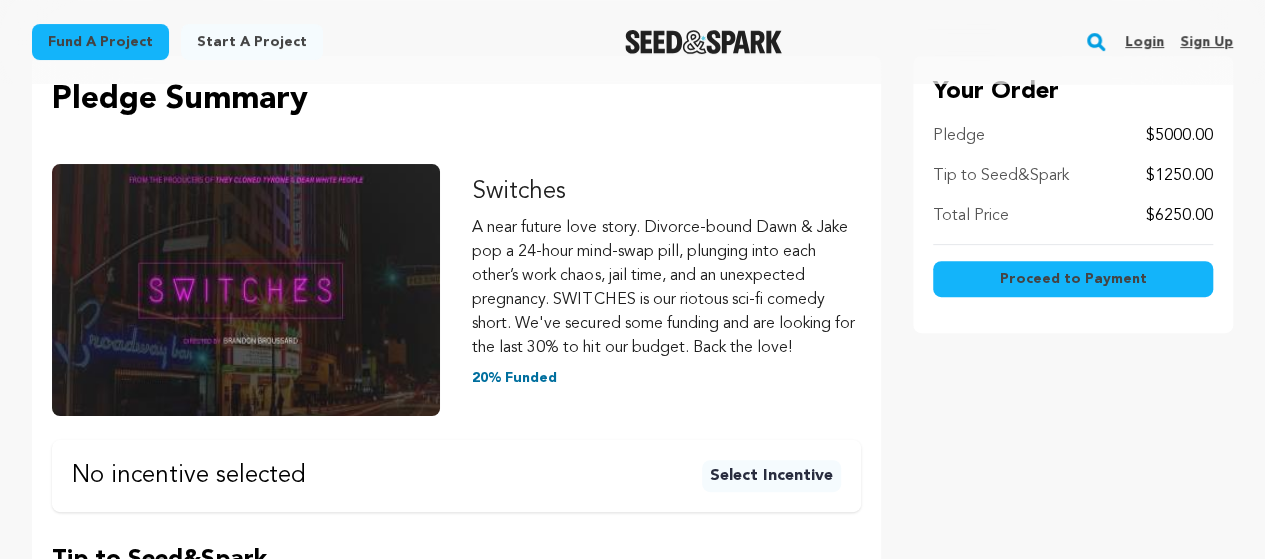 scroll, scrollTop: 440, scrollLeft: 0, axis: vertical 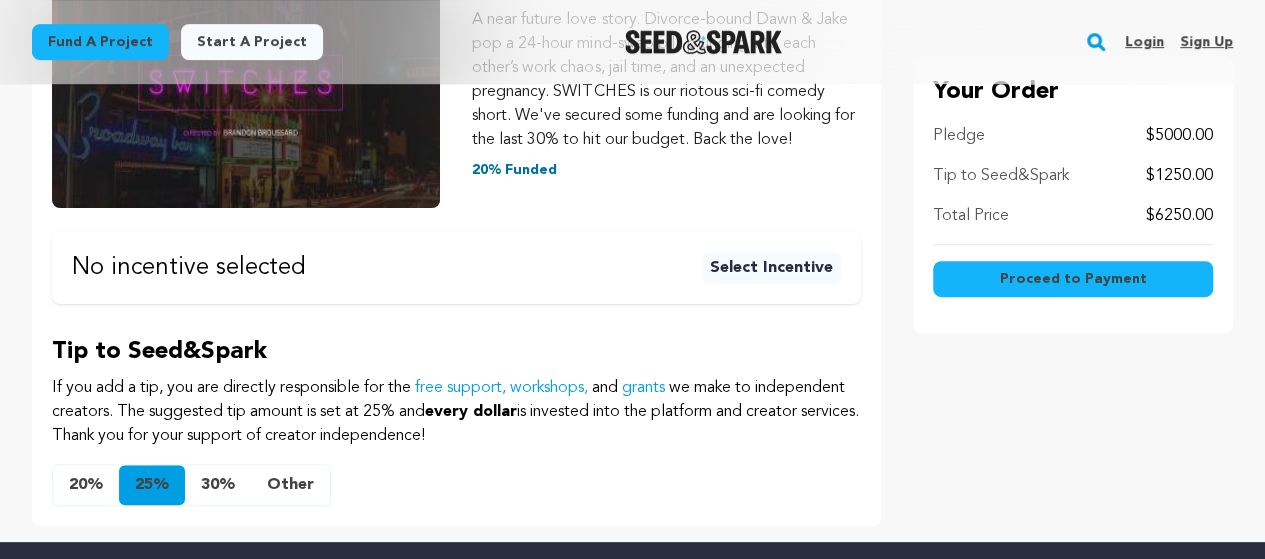 click on "Other" at bounding box center (290, 485) 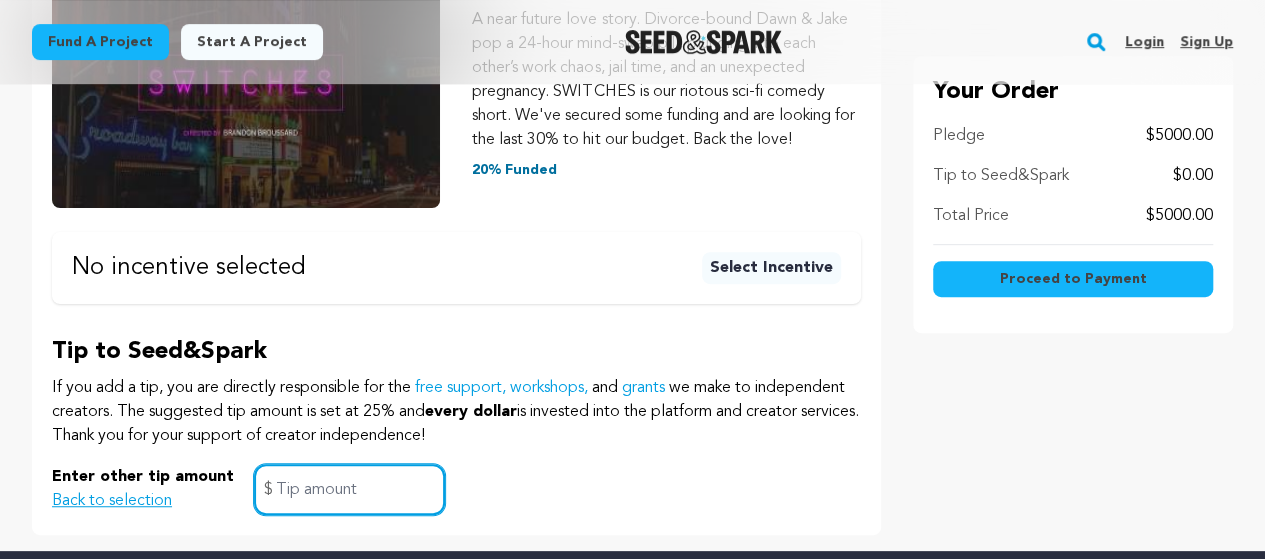 click at bounding box center (349, 489) 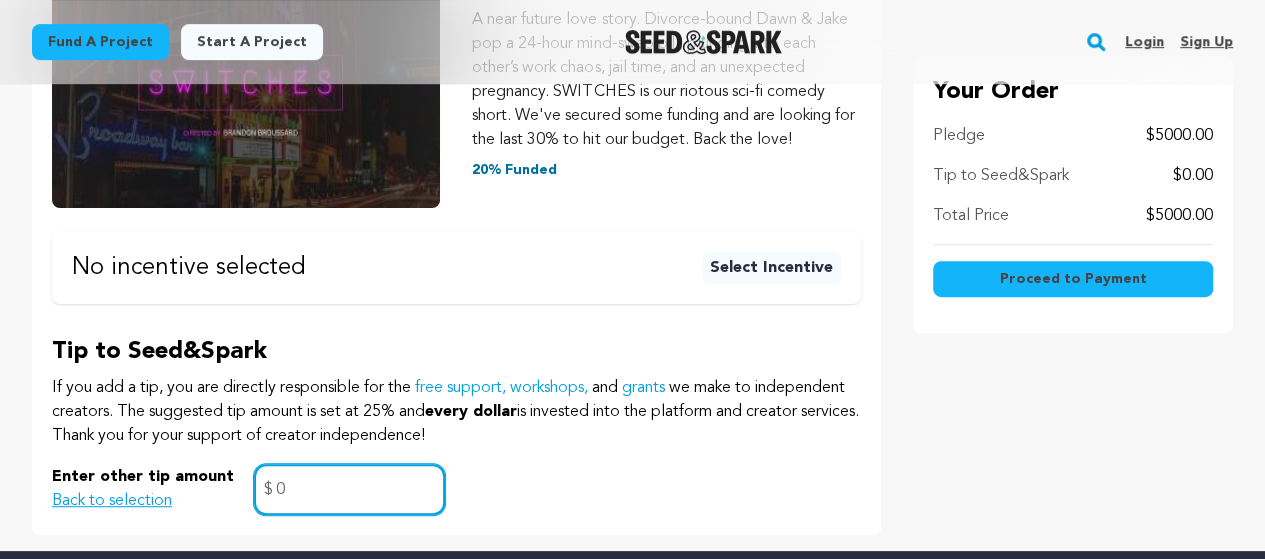 type on "0" 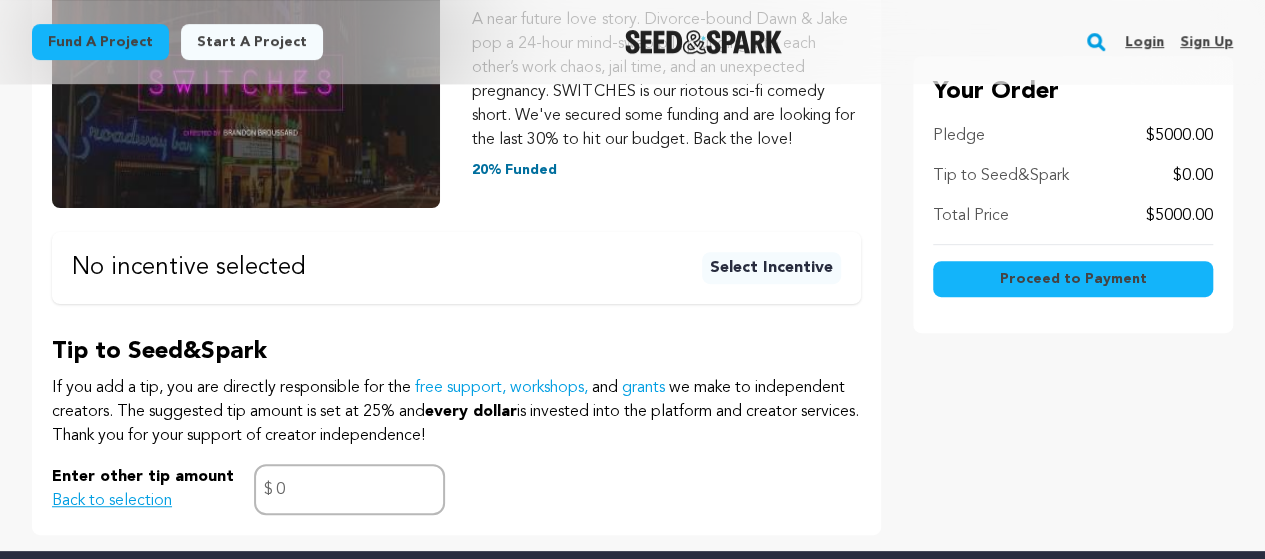 drag, startPoint x: 1274, startPoint y: 263, endPoint x: 773, endPoint y: 344, distance: 507.50568 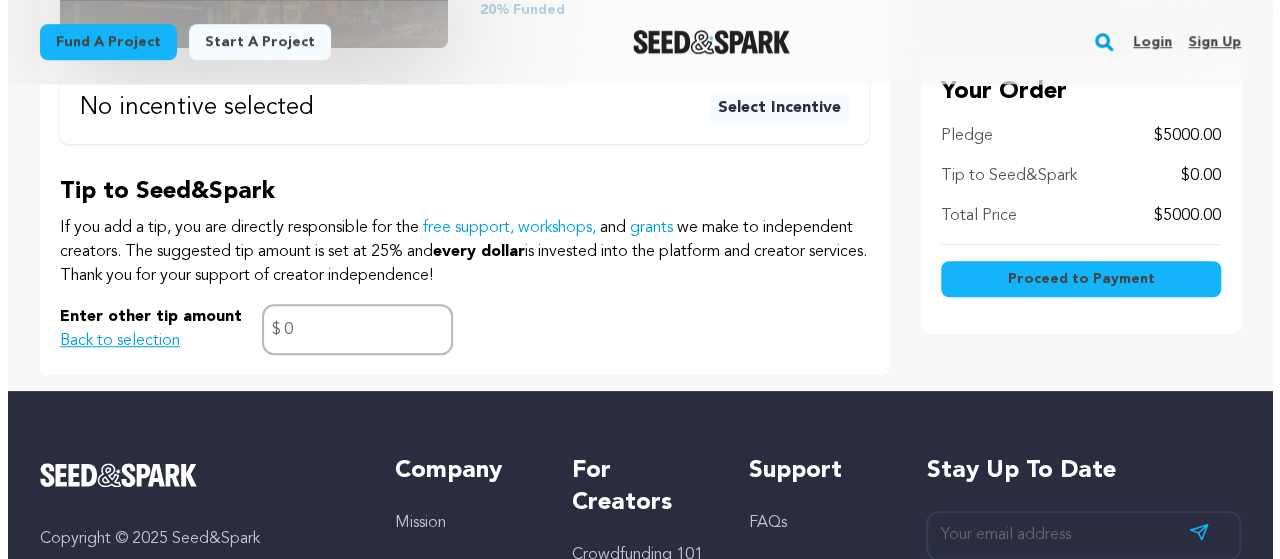 scroll, scrollTop: 640, scrollLeft: 0, axis: vertical 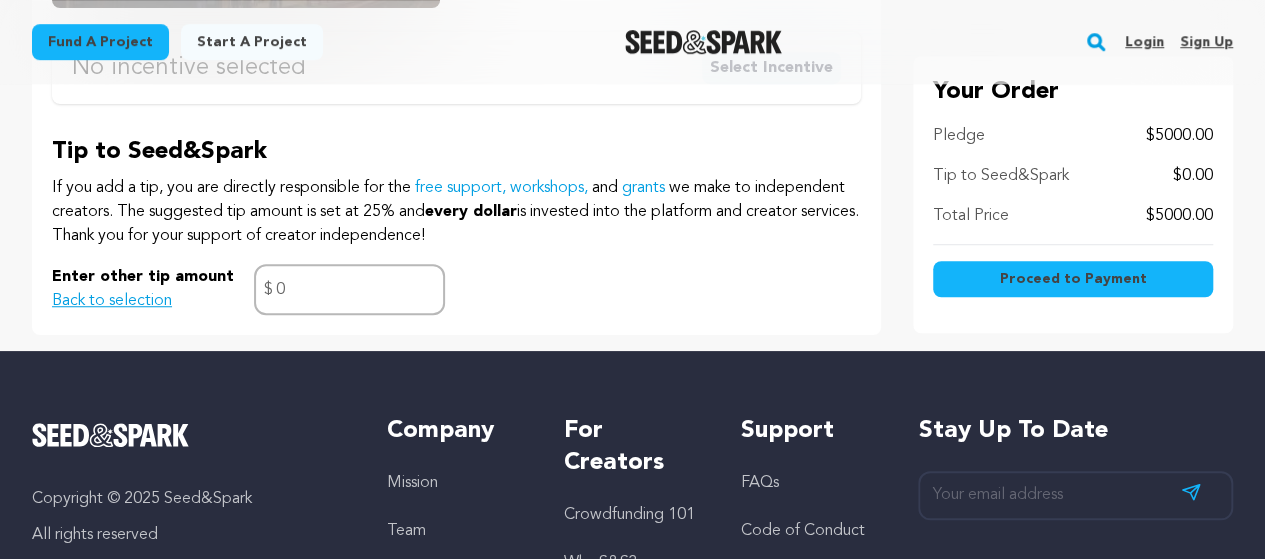 click on "Proceed to Payment" at bounding box center [1072, 279] 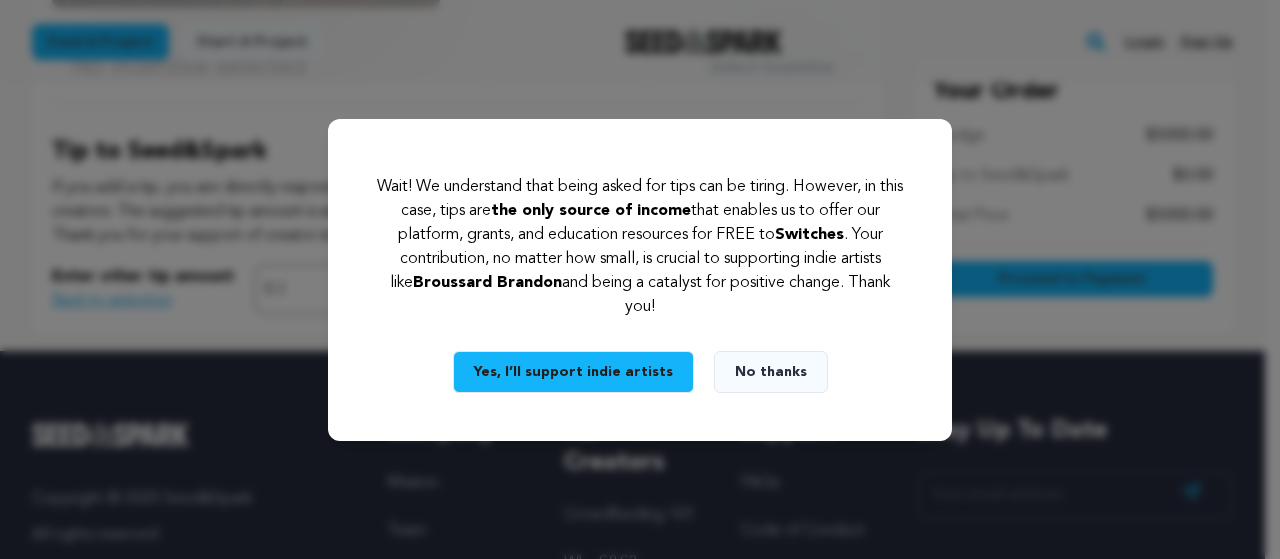 click on "No thanks" at bounding box center [771, 372] 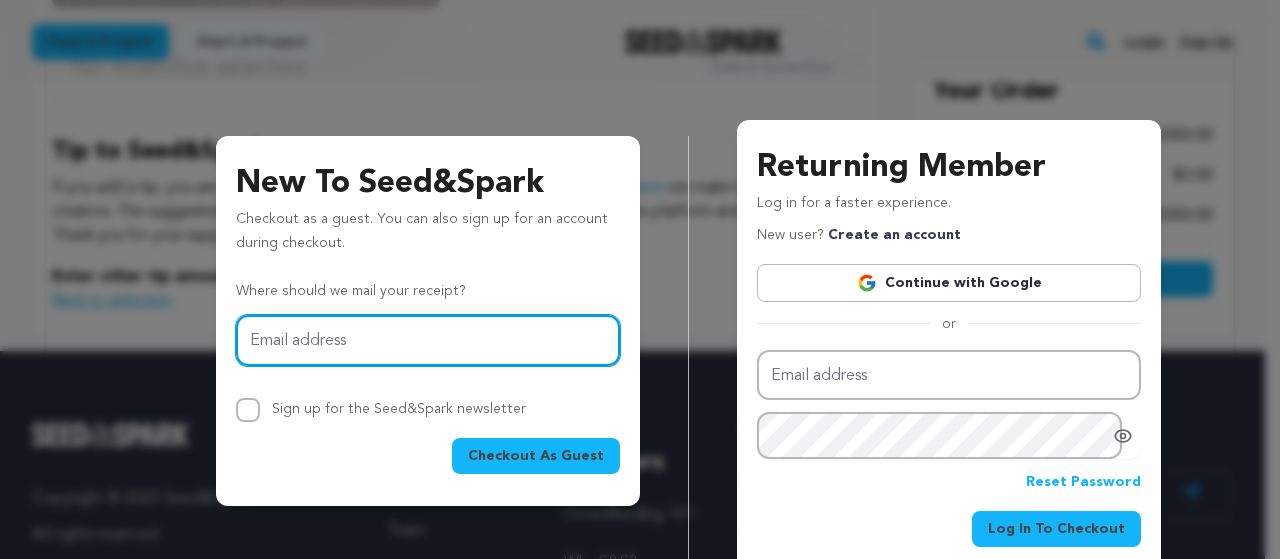 click on "Email address" at bounding box center [428, 340] 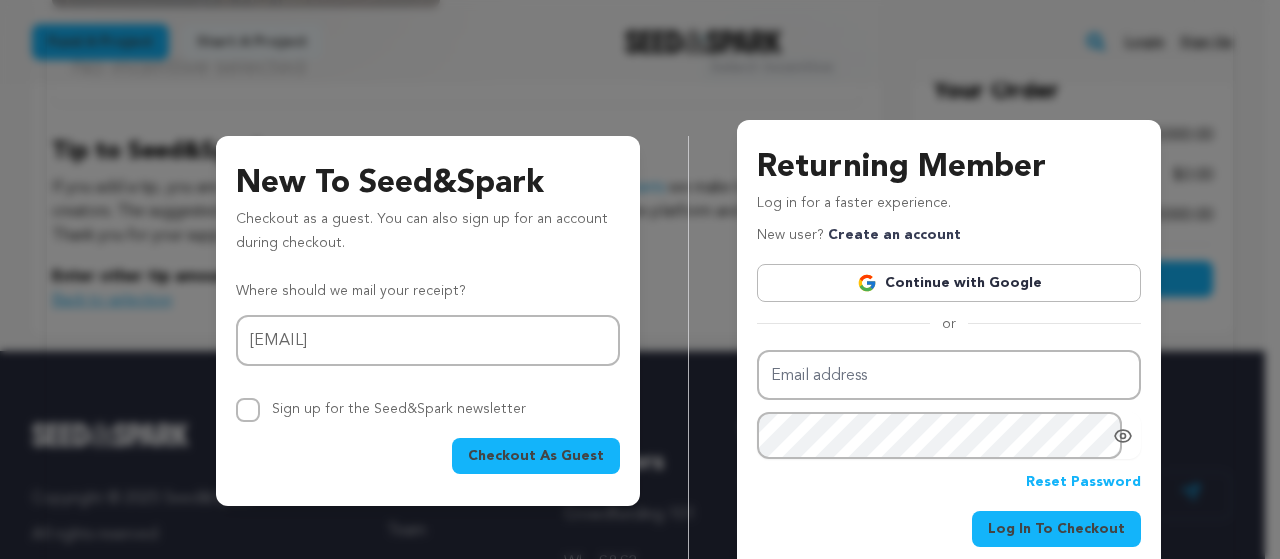 click on "Checkout As Guest" at bounding box center [536, 456] 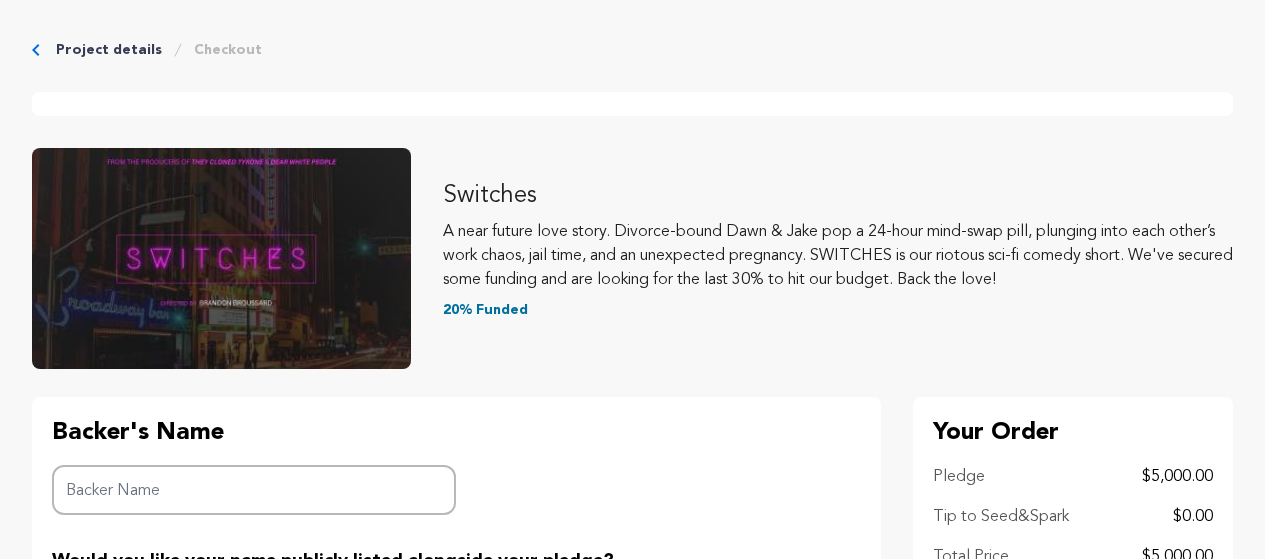 scroll, scrollTop: 0, scrollLeft: 0, axis: both 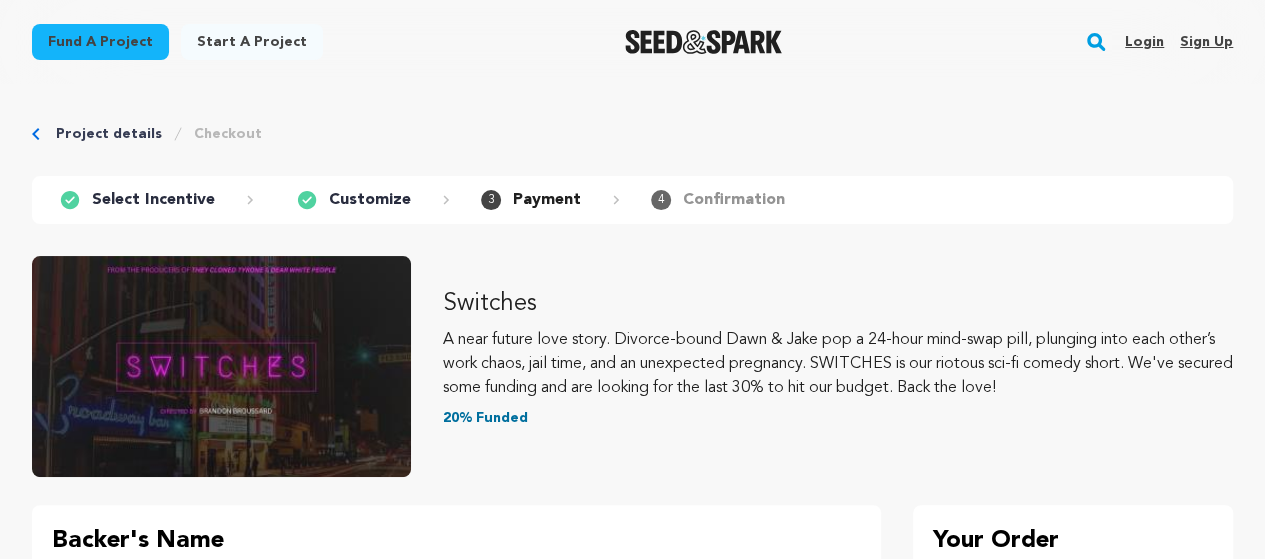 drag, startPoint x: 1270, startPoint y: 108, endPoint x: 797, endPoint y: 273, distance: 500.9531 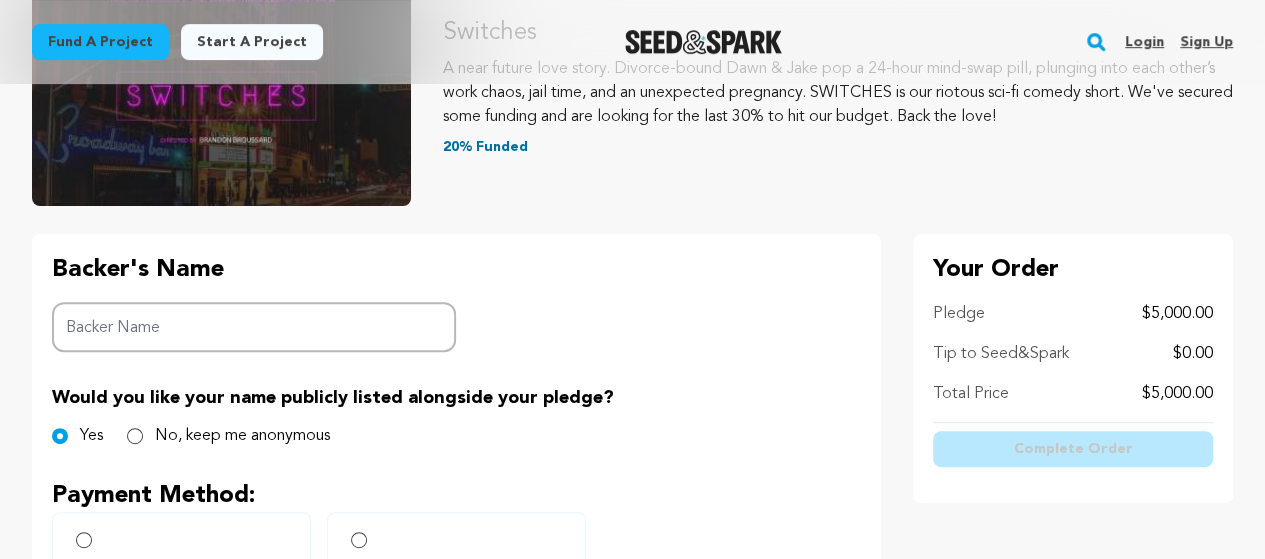 scroll, scrollTop: 360, scrollLeft: 0, axis: vertical 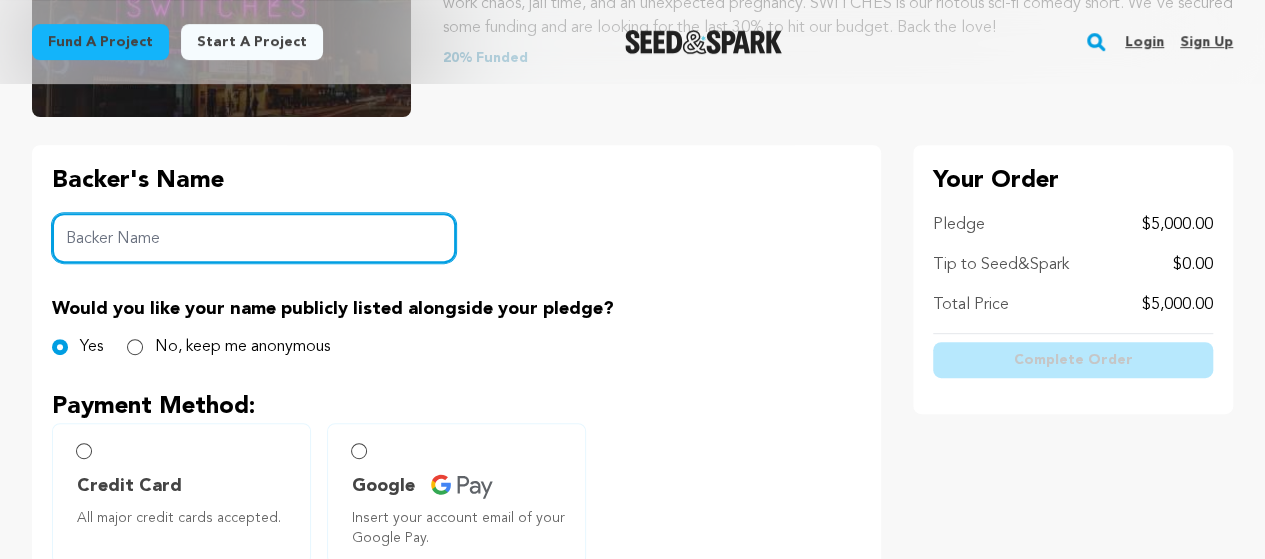 click on "Backer Name" at bounding box center (254, 238) 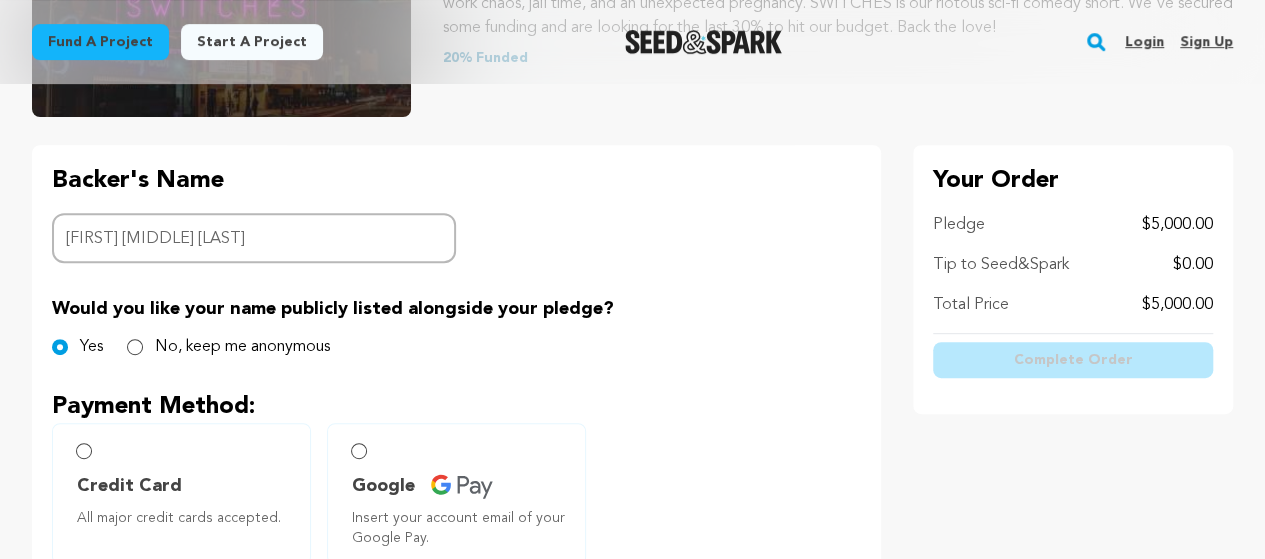 click on "Payment Method:" at bounding box center [456, 407] 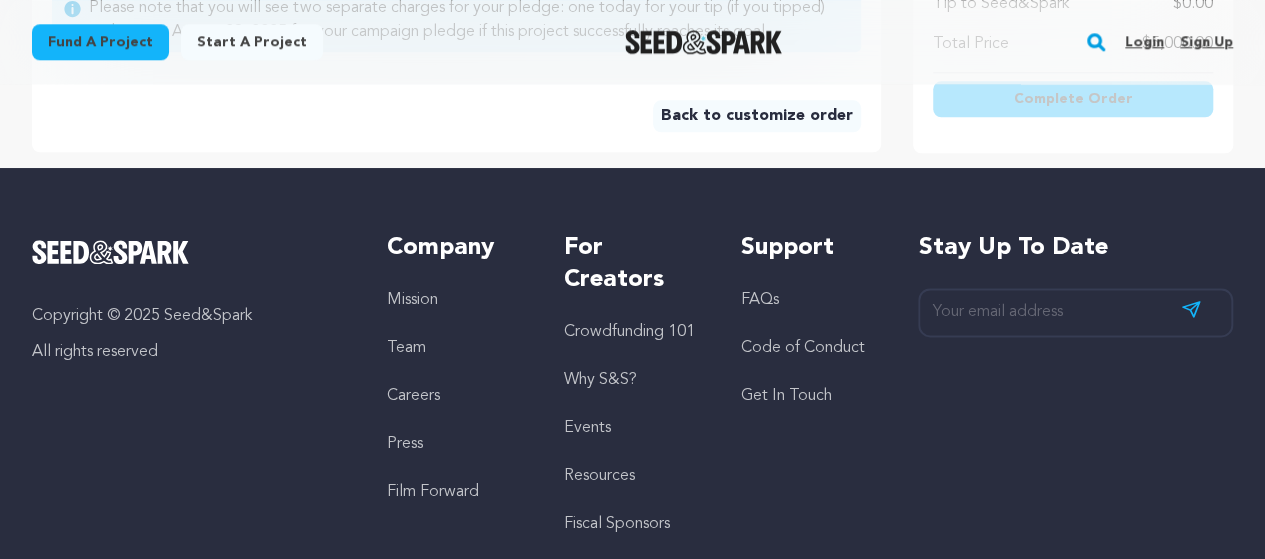 scroll, scrollTop: 1174, scrollLeft: 0, axis: vertical 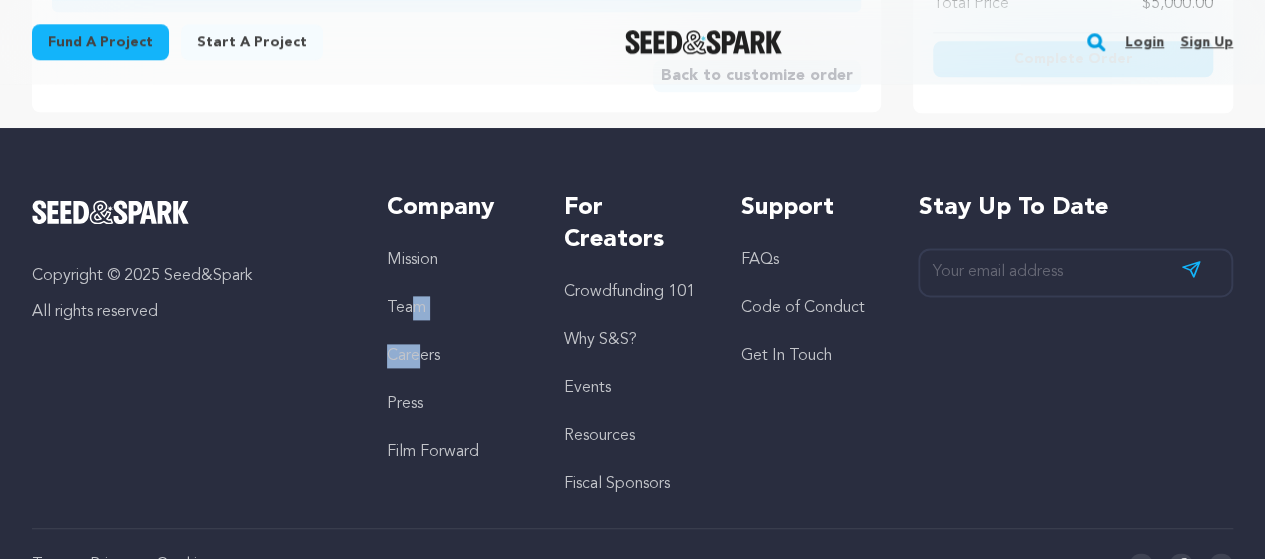 drag, startPoint x: 417, startPoint y: 323, endPoint x: 416, endPoint y: 313, distance: 10.049875 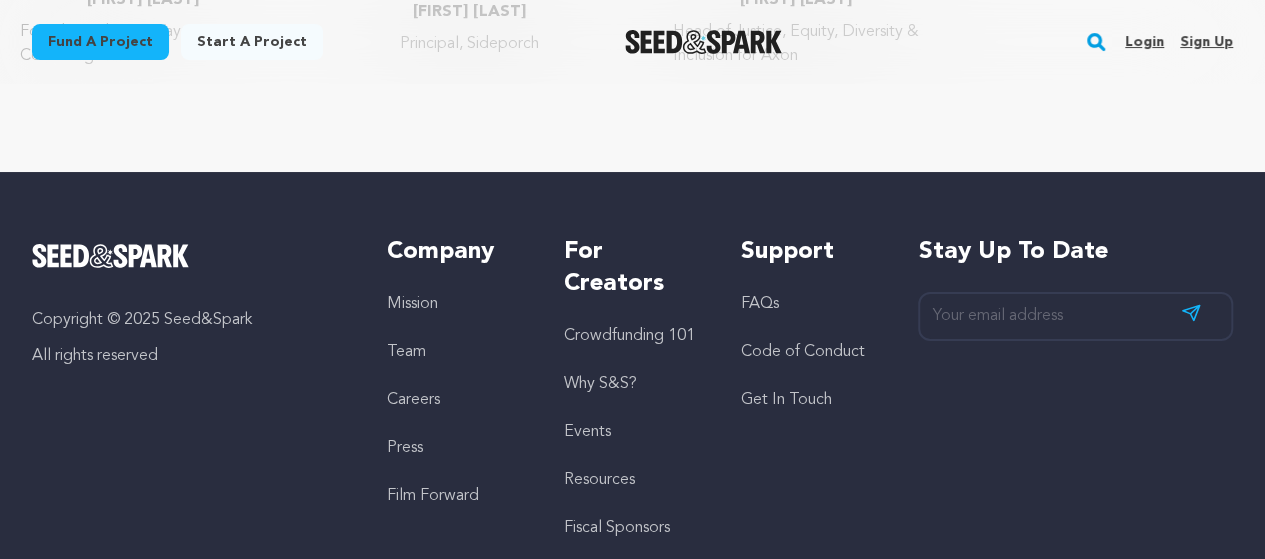 scroll, scrollTop: 3600, scrollLeft: 0, axis: vertical 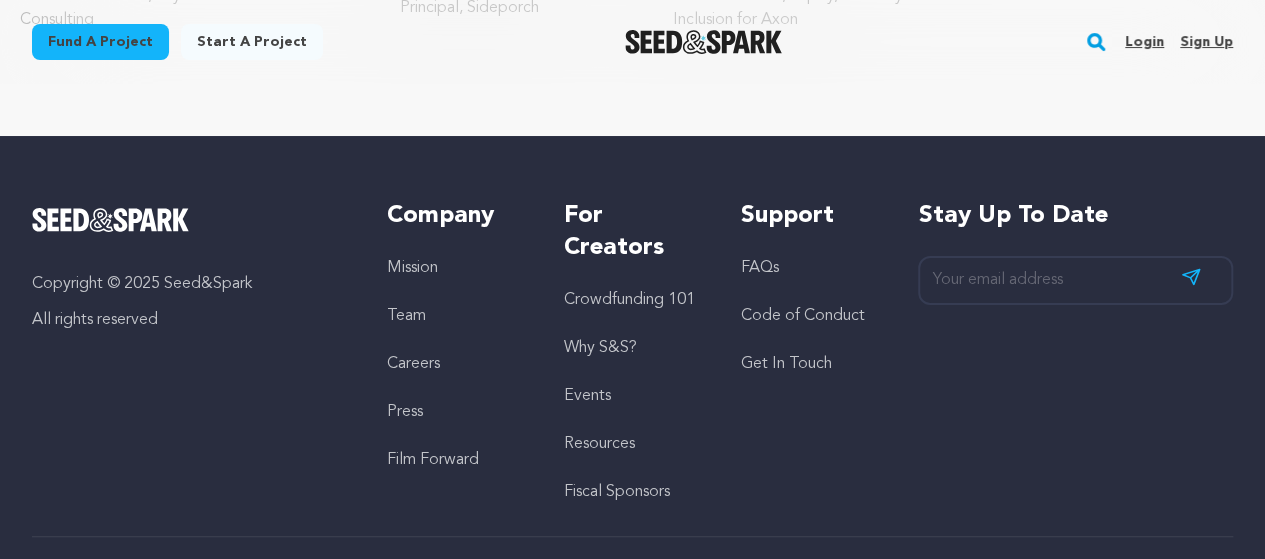 click on "Why S&S?" at bounding box center [600, 348] 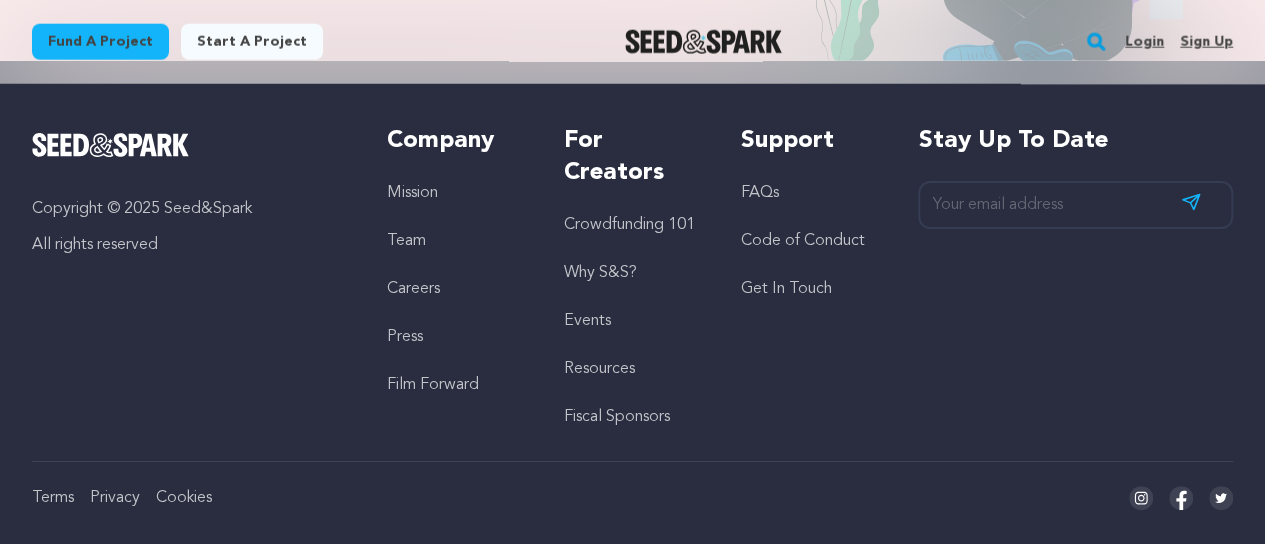 scroll, scrollTop: 2495, scrollLeft: 0, axis: vertical 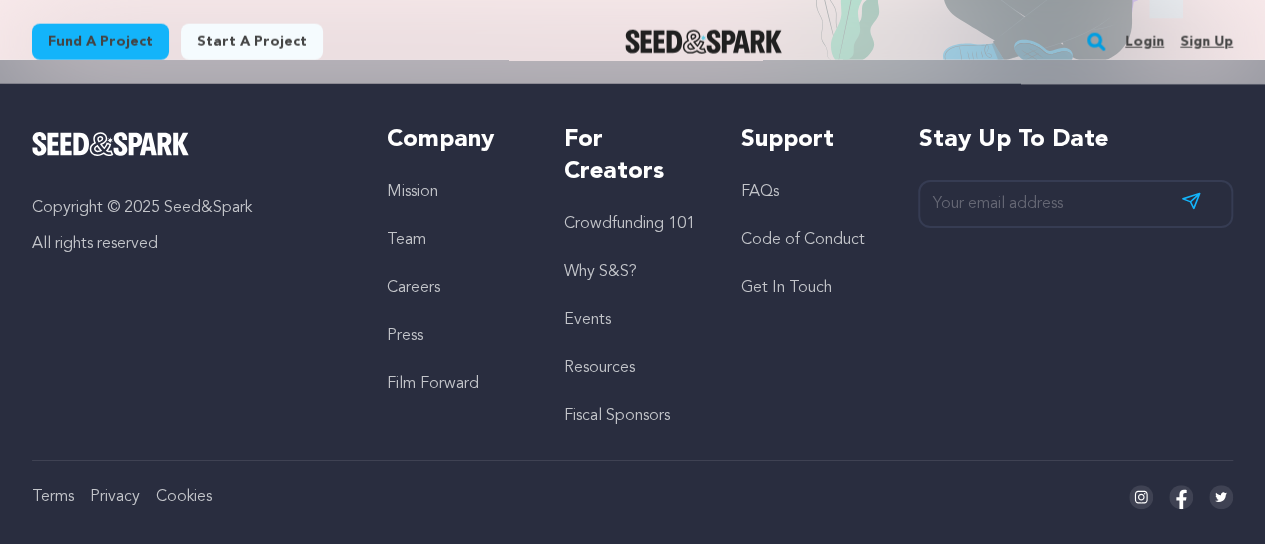 click on "Crowdfunding
101" at bounding box center (629, 224) 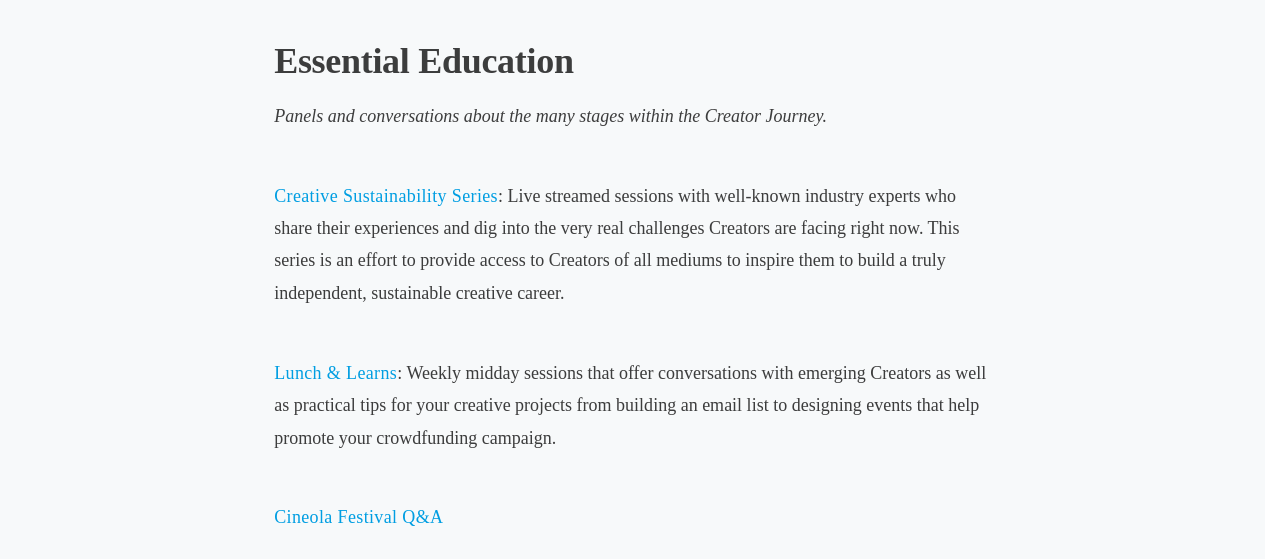 scroll, scrollTop: 1370, scrollLeft: 0, axis: vertical 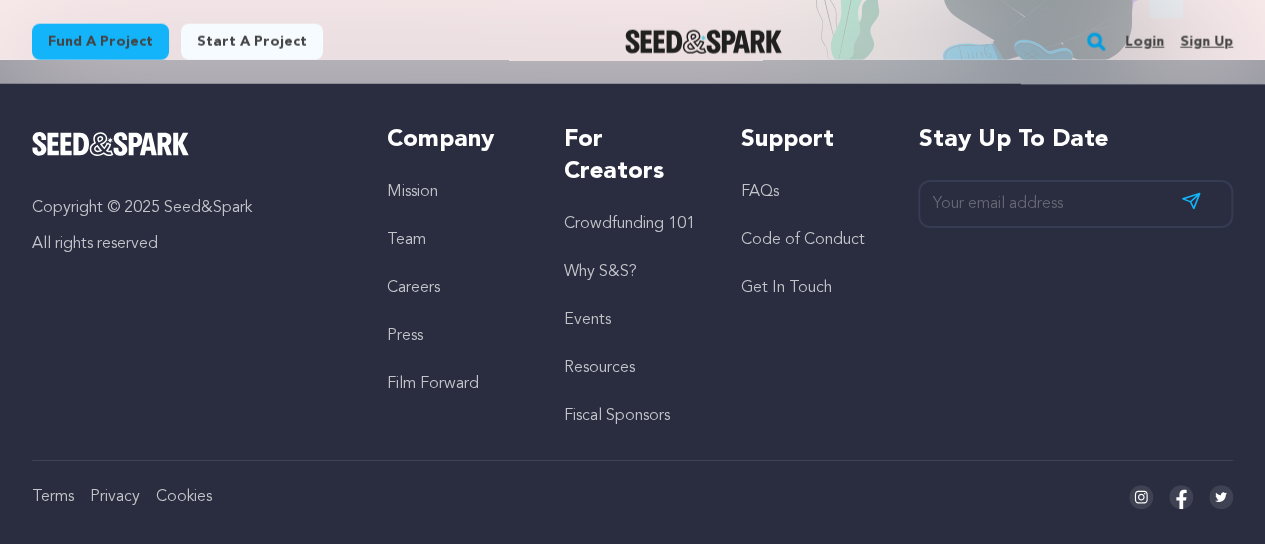 click on "FAQs" at bounding box center (760, 192) 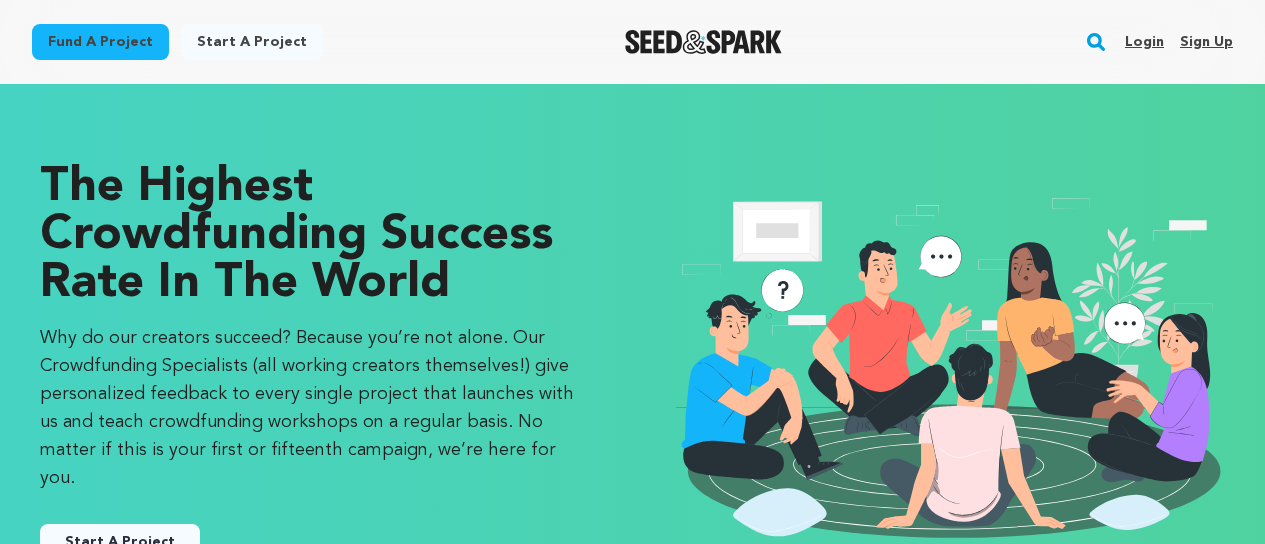 scroll, scrollTop: 2495, scrollLeft: 0, axis: vertical 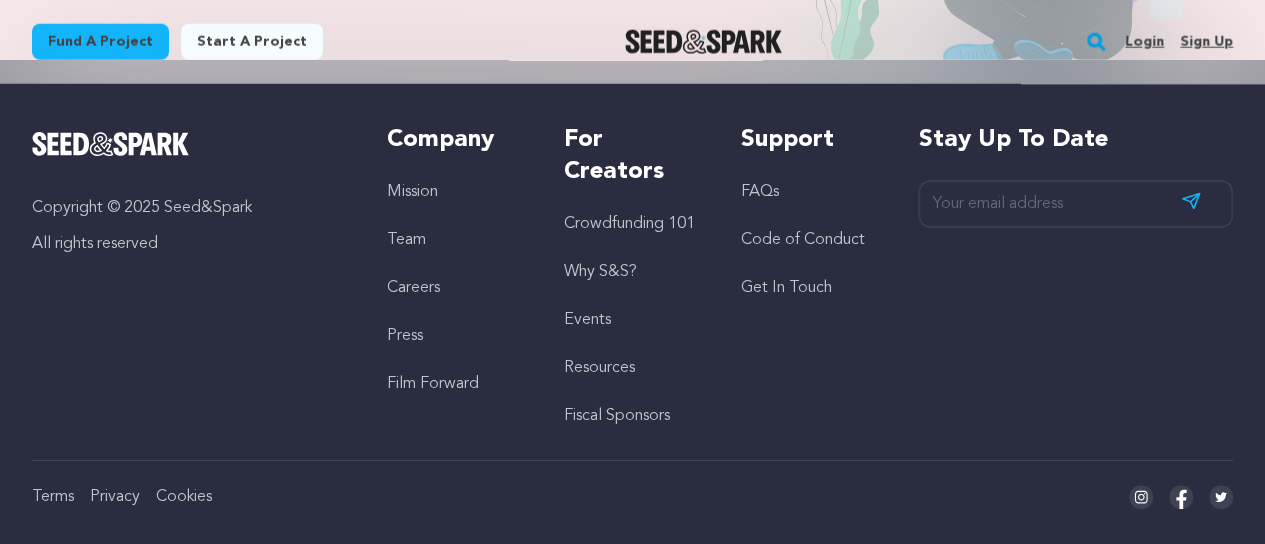 click on "Fund a project" at bounding box center [100, 42] 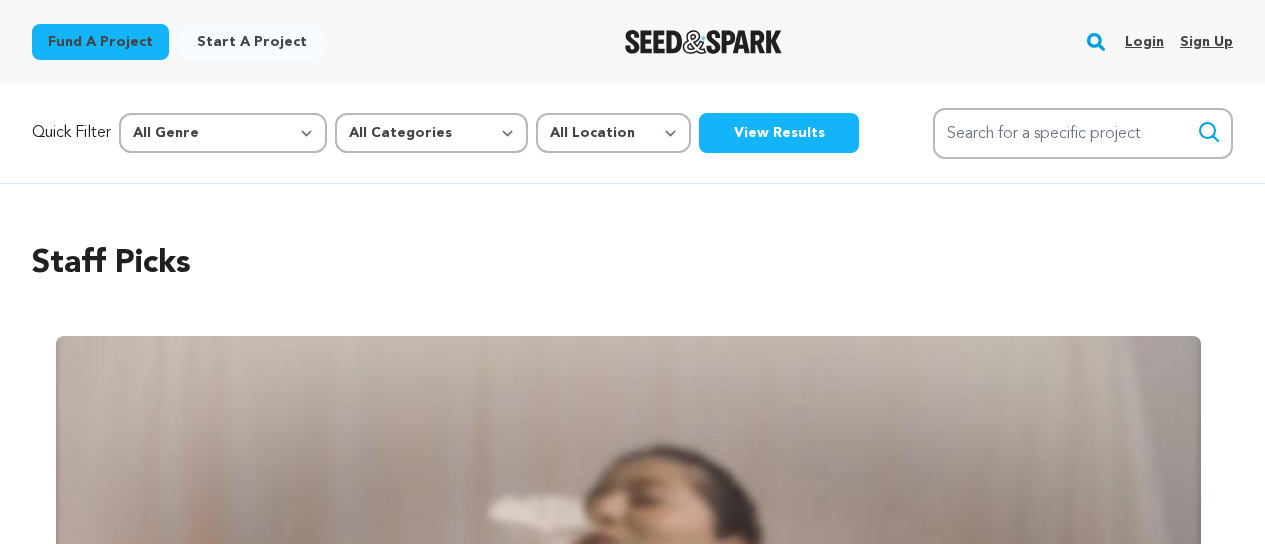 scroll, scrollTop: 0, scrollLeft: 0, axis: both 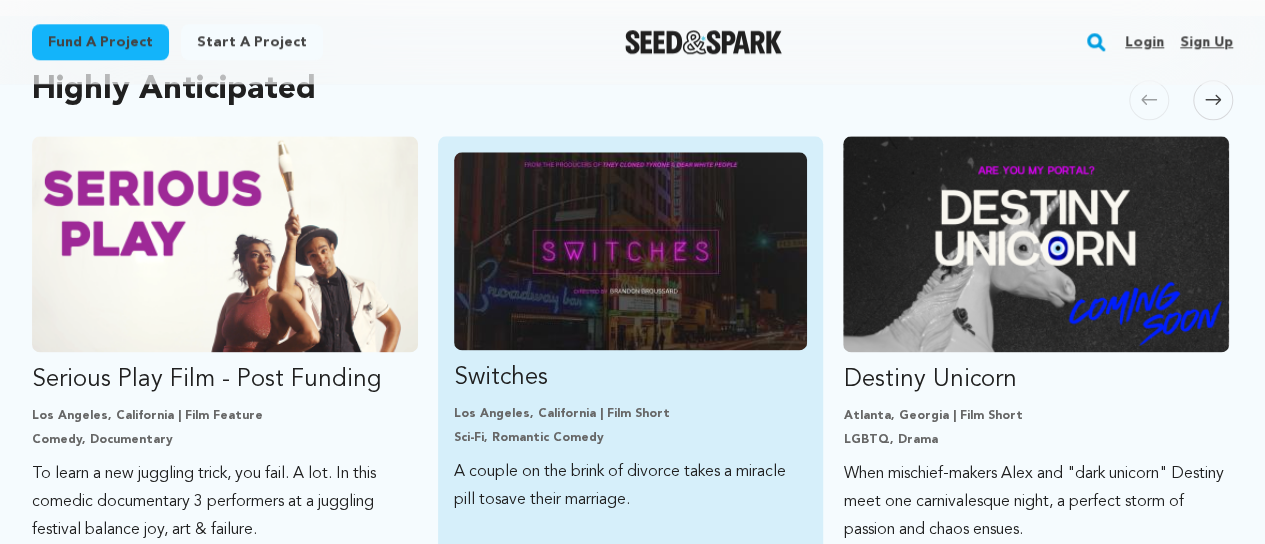 click on "Switches" at bounding box center (631, 378) 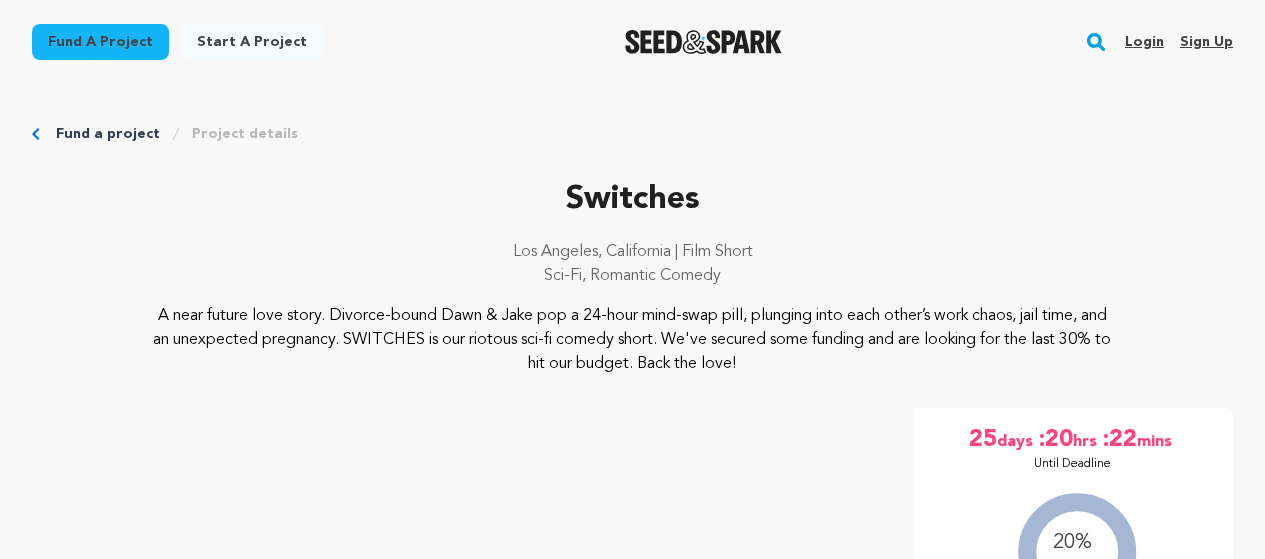 scroll, scrollTop: 0, scrollLeft: 0, axis: both 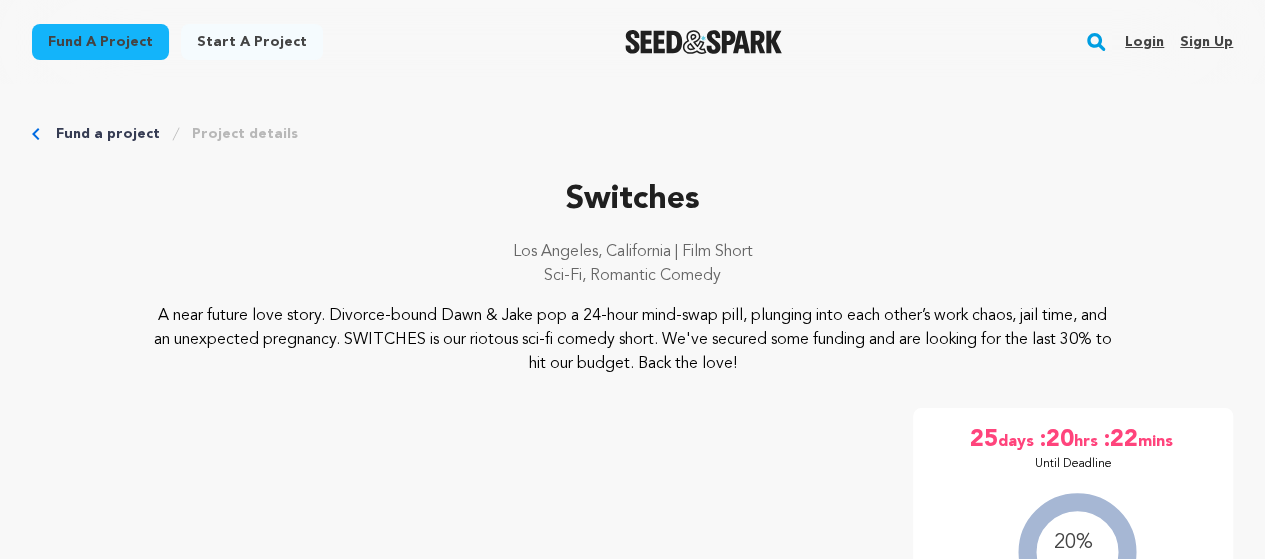 click on "Switches
Los Angeles, California |                                 Film Short
Sci-Fi,
Romantic Comedy
Switches" at bounding box center (632, 591) 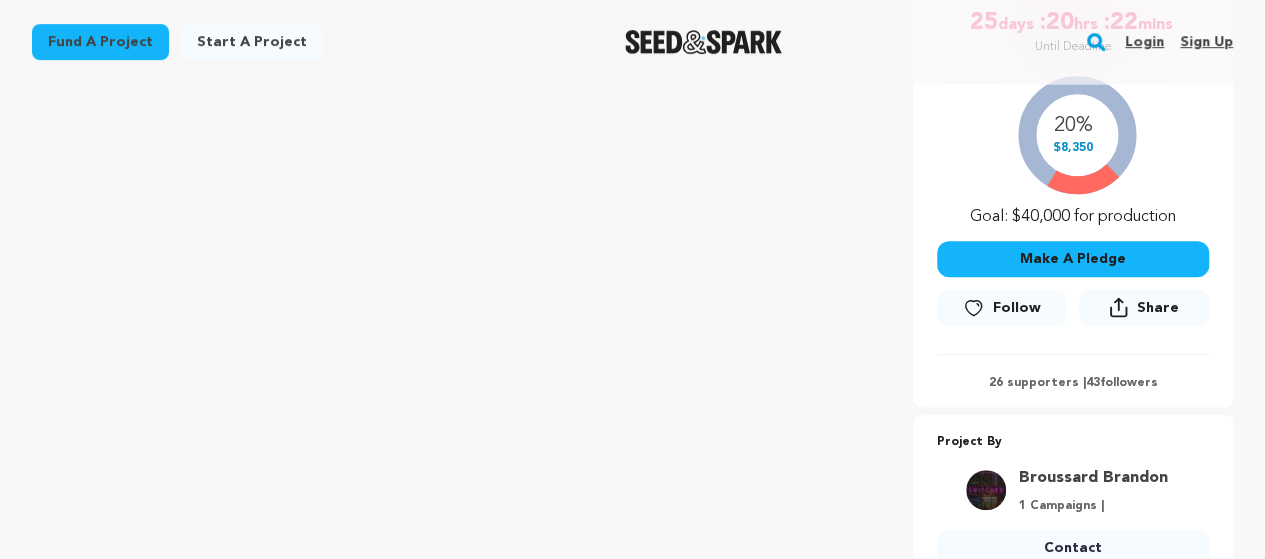 scroll, scrollTop: 400, scrollLeft: 0, axis: vertical 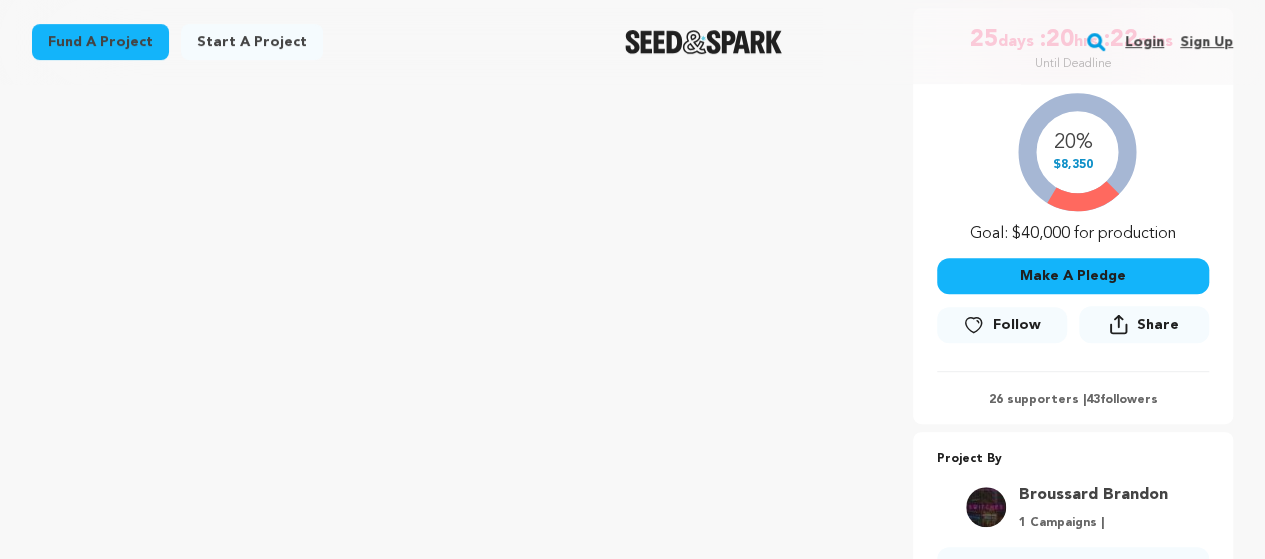 click on "Make A Pledge" at bounding box center [1073, 276] 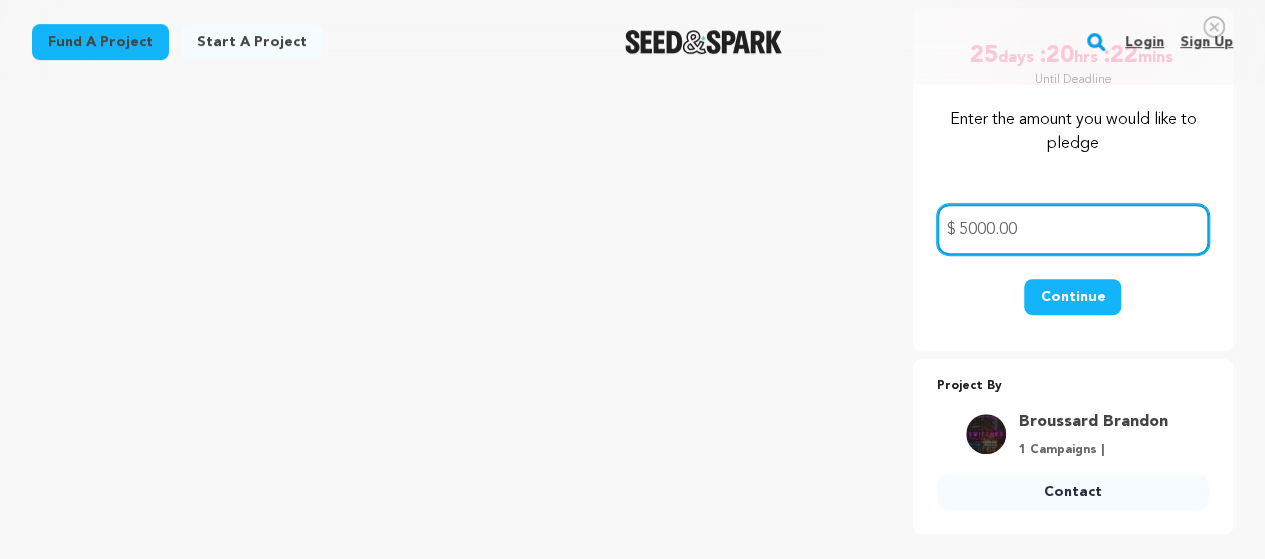 type on "5000.00" 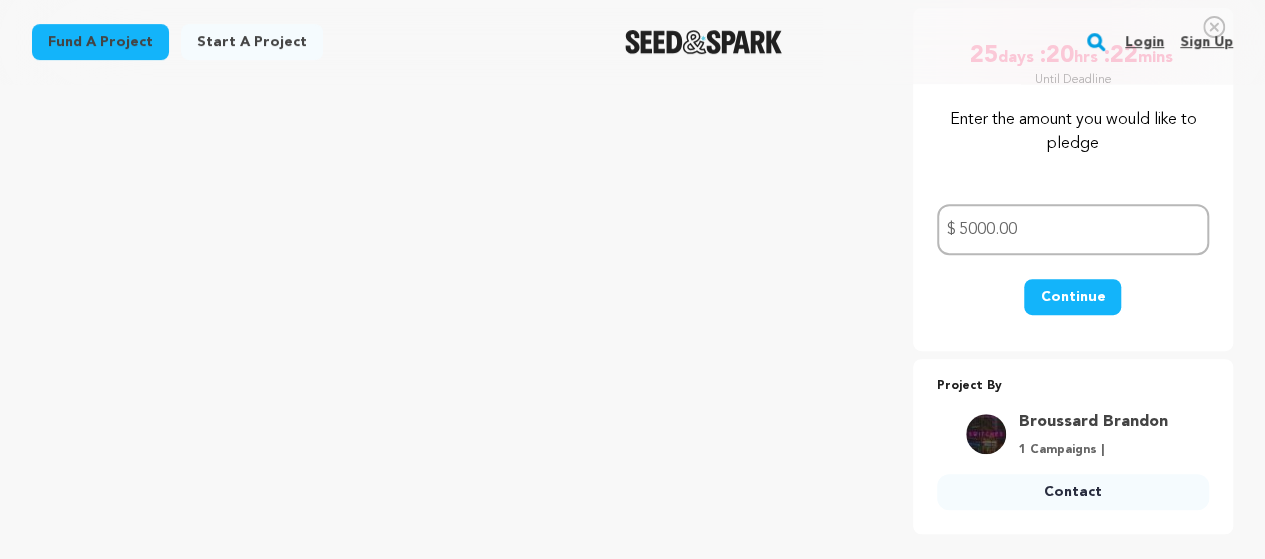 click on "Continue" at bounding box center [1072, 297] 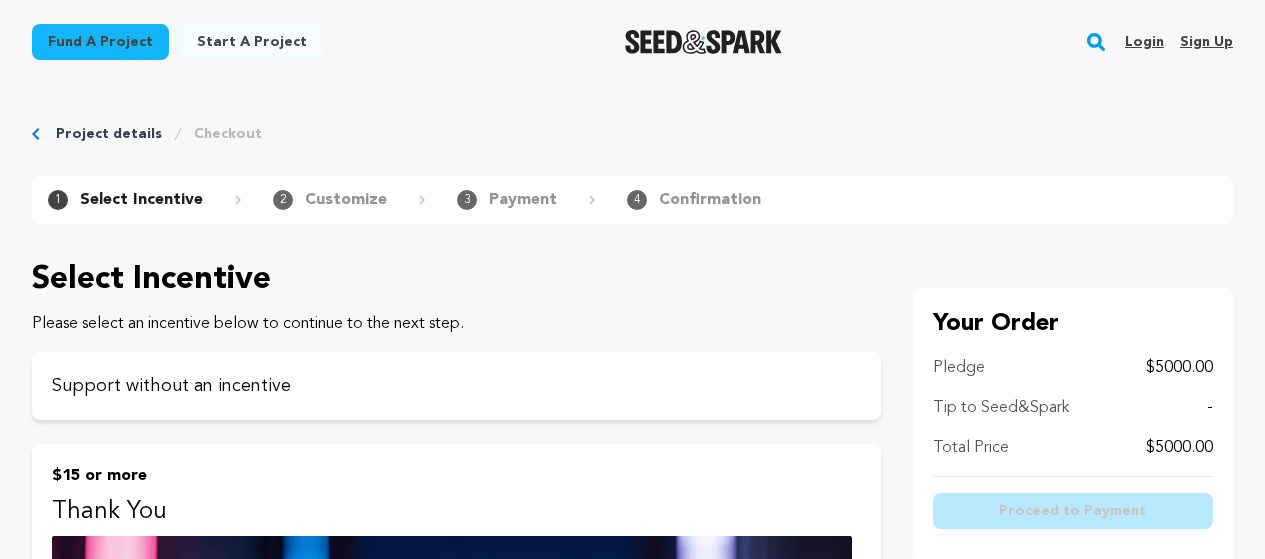 scroll, scrollTop: 0, scrollLeft: 0, axis: both 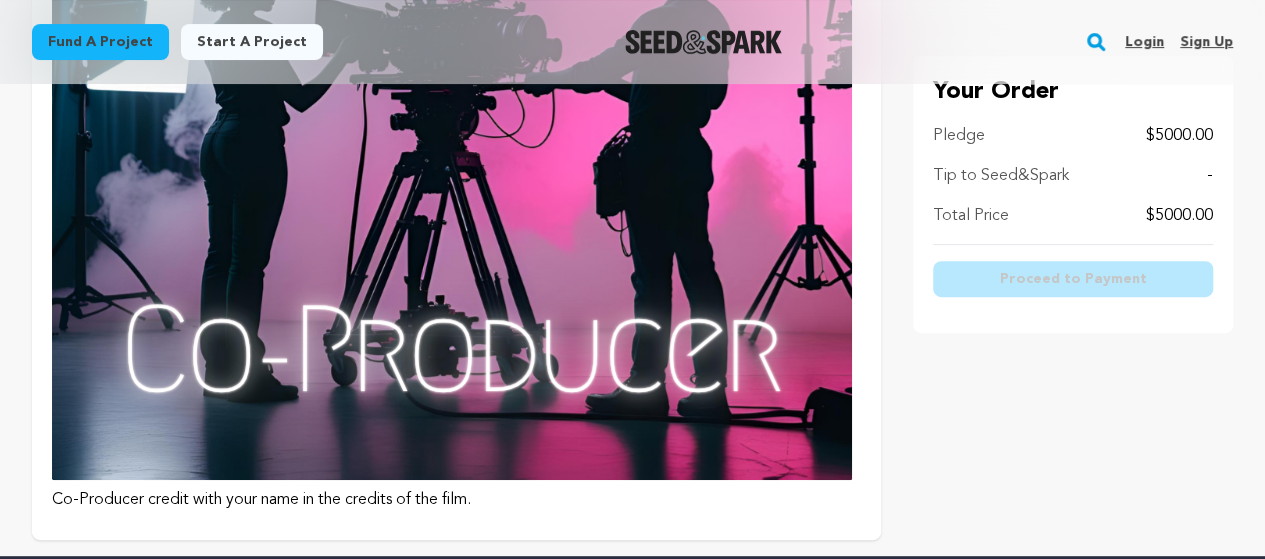 click at bounding box center [452, 80] 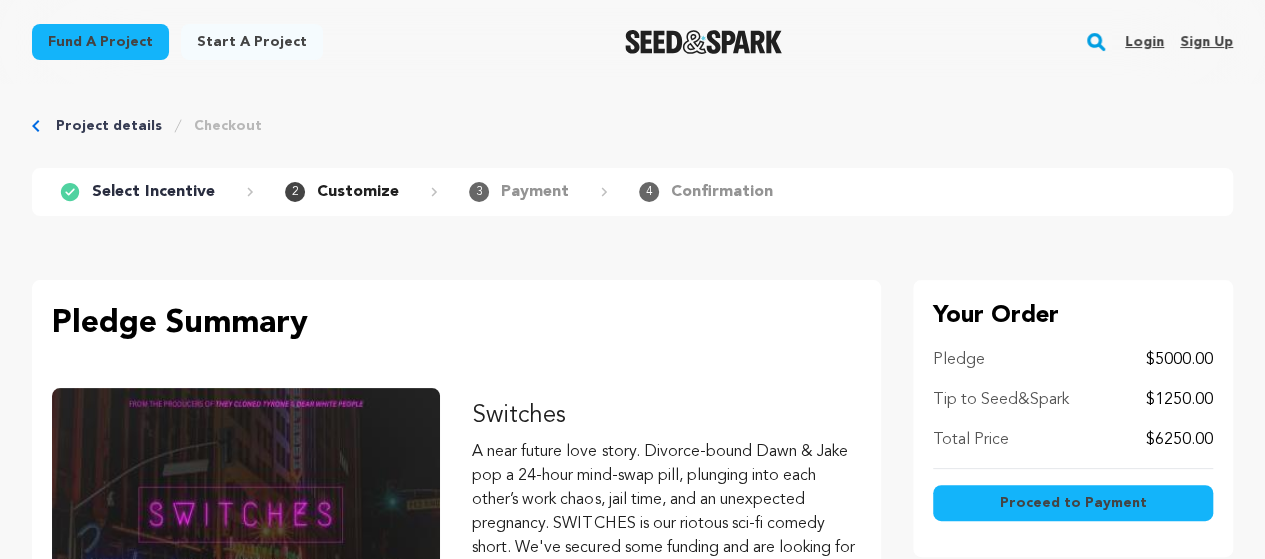 scroll, scrollTop: 0, scrollLeft: 0, axis: both 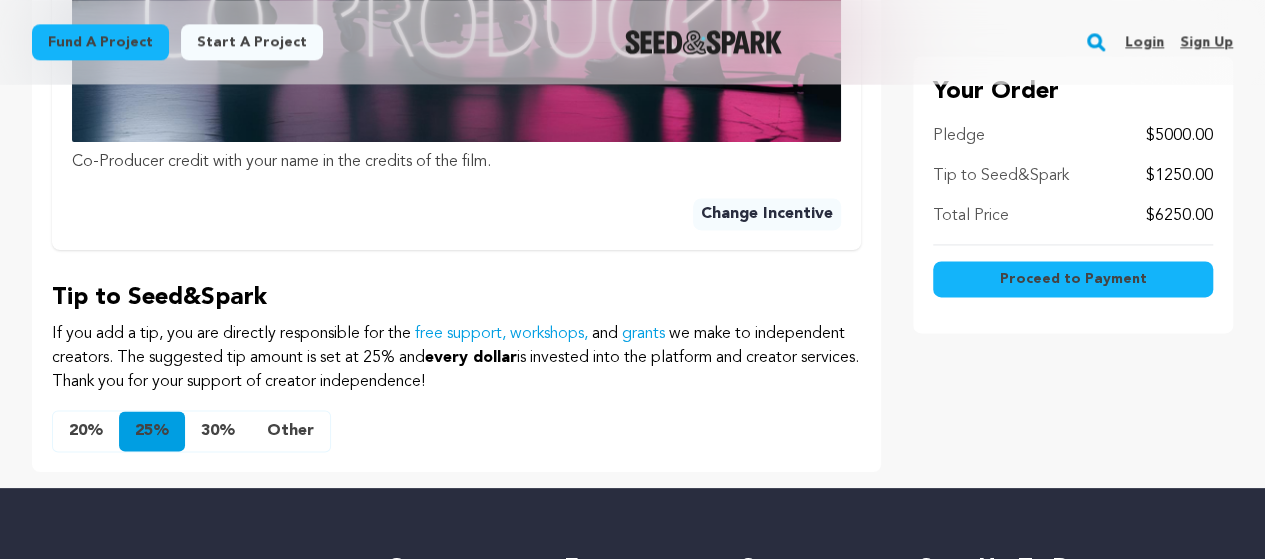 click on "Other" at bounding box center [290, 431] 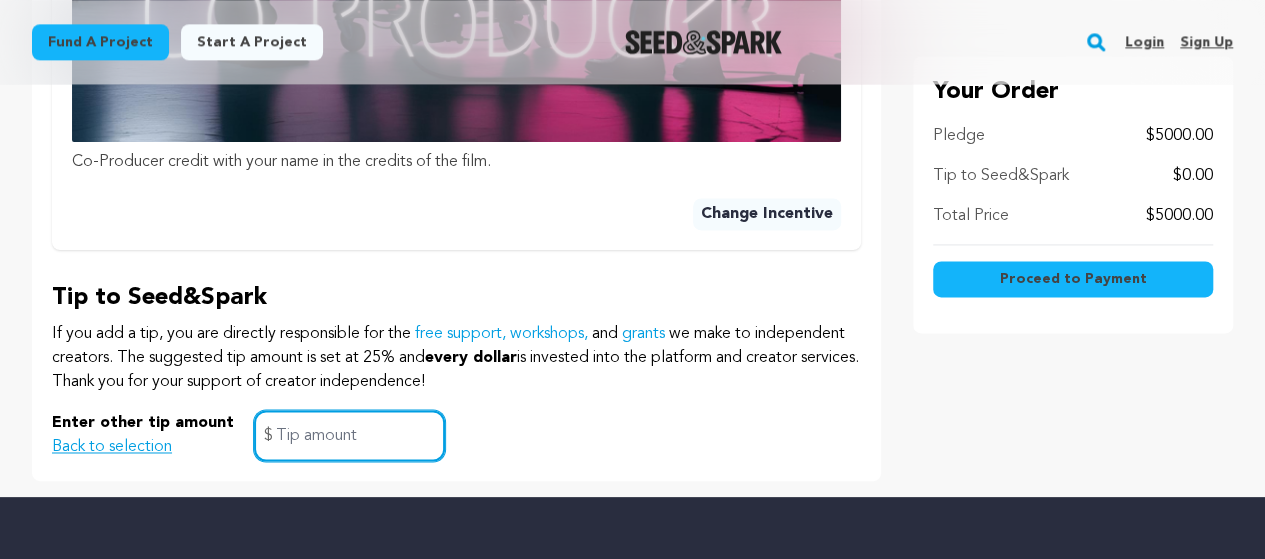 click at bounding box center [349, 435] 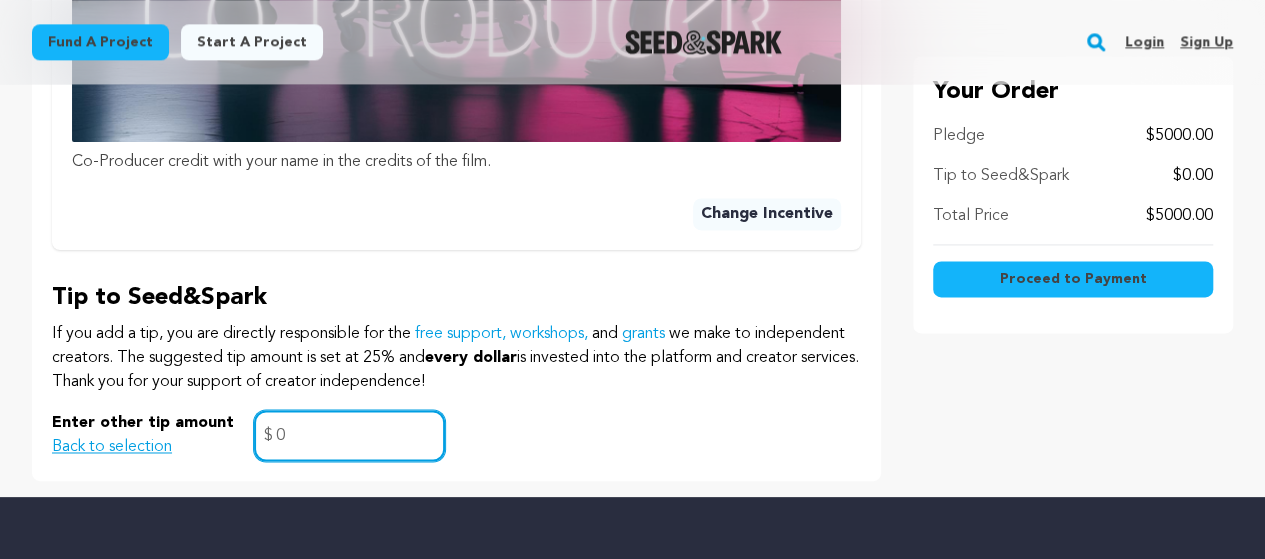 type on "0" 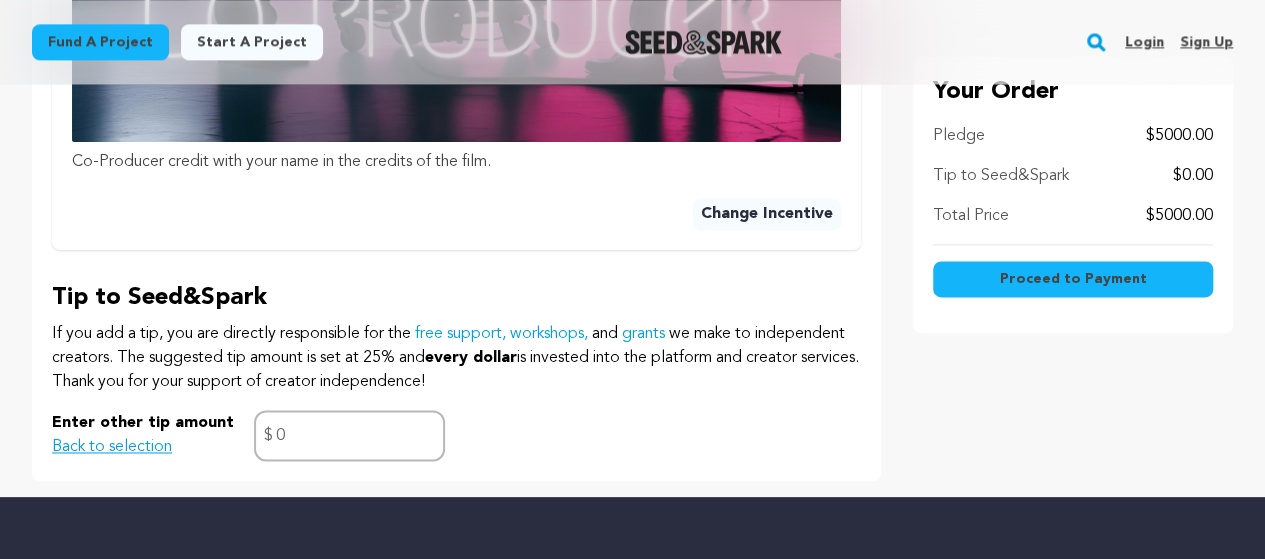 click on "Enter other tip amount
Back to selection
0
$" at bounding box center (456, 435) 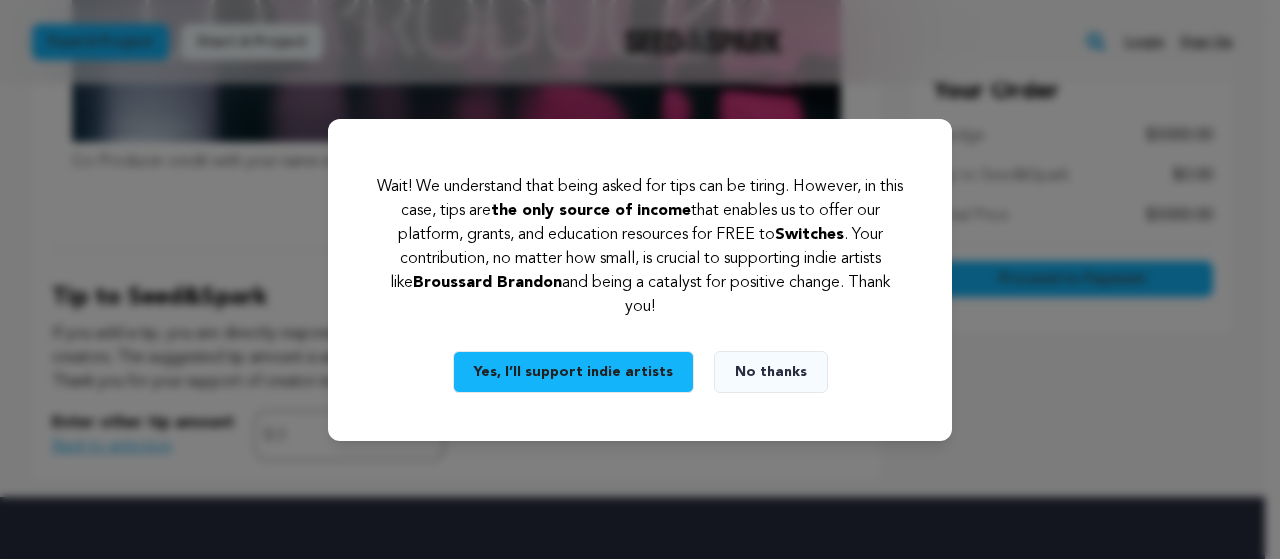 click on "No thanks" at bounding box center [771, 372] 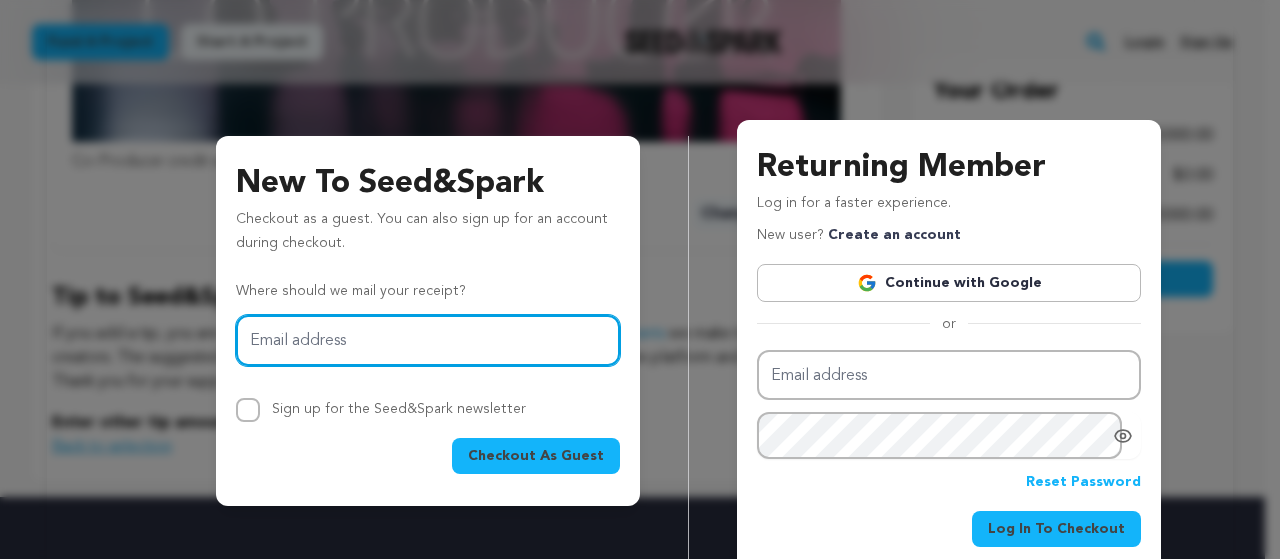 click on "Email address" at bounding box center (428, 340) 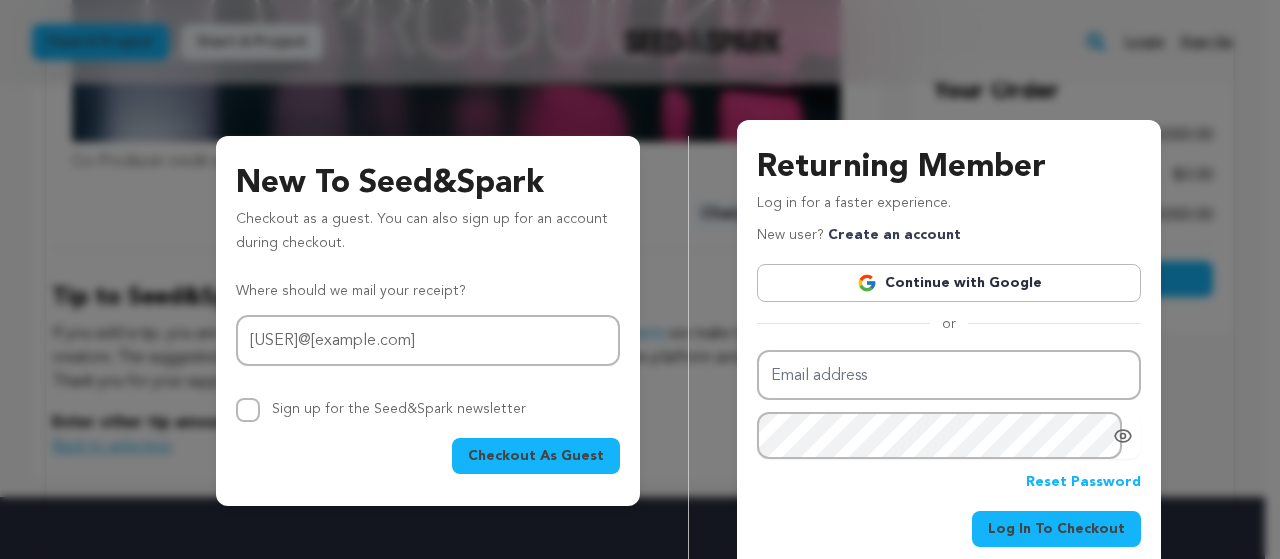click on "Checkout As Guest" at bounding box center [536, 456] 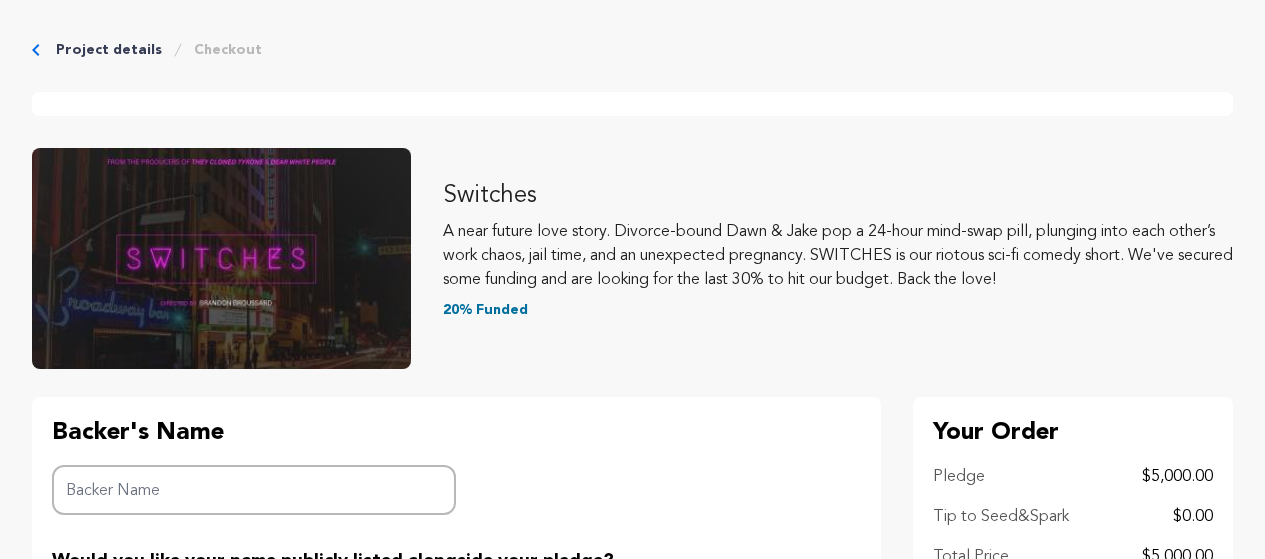 scroll, scrollTop: 0, scrollLeft: 0, axis: both 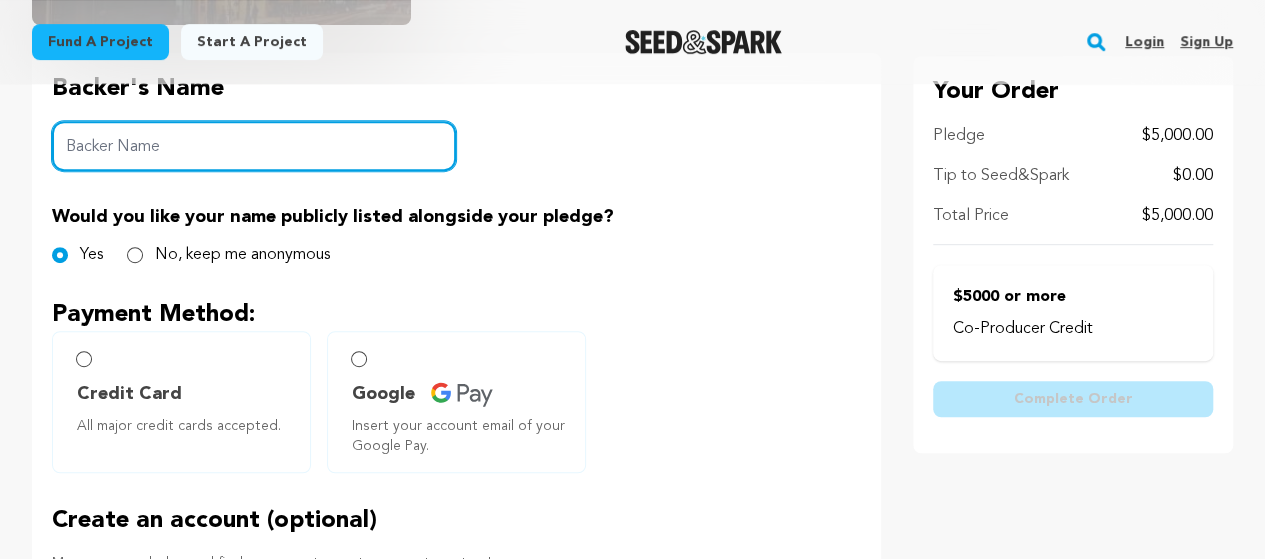 click on "Backer Name" at bounding box center (254, 146) 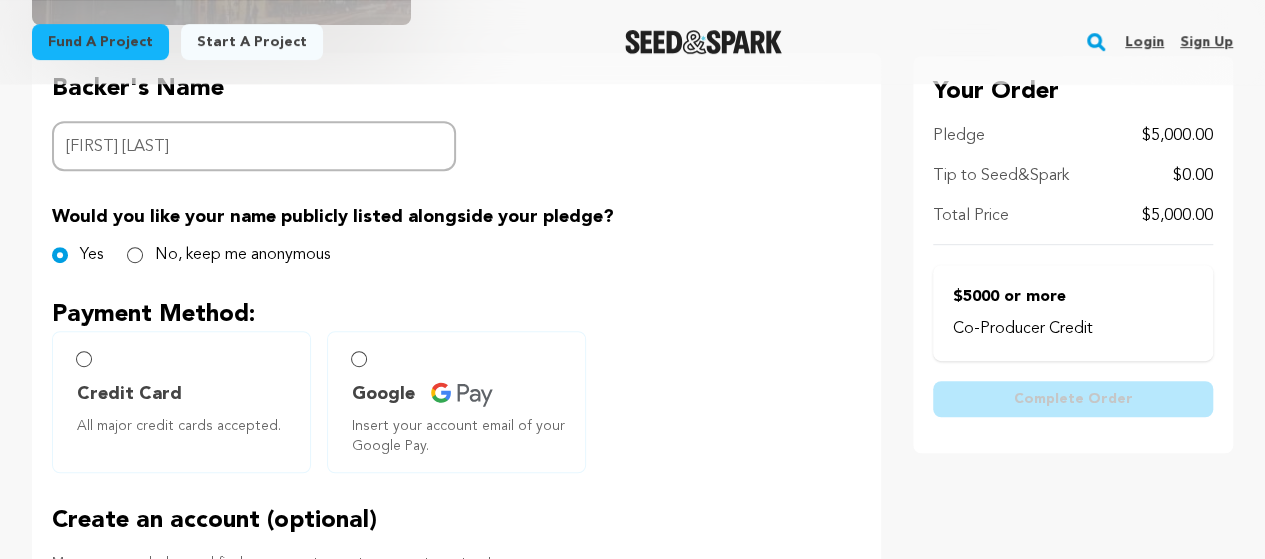 click on "No, keep me anonymous" at bounding box center [228, 255] 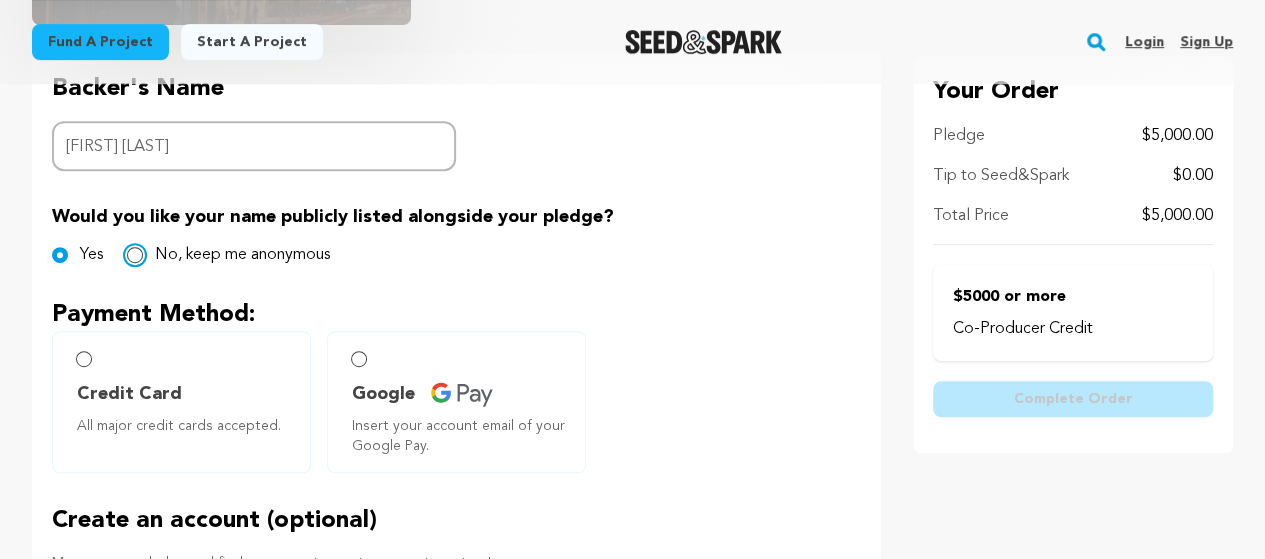 click on "No, keep me anonymous" at bounding box center [135, 255] 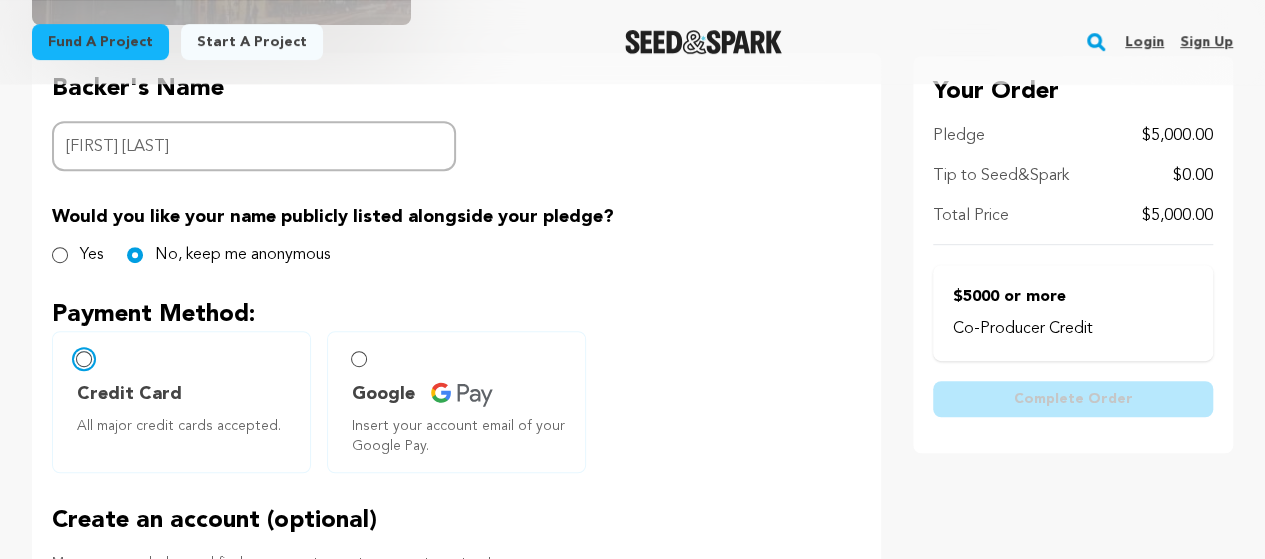 click on "Credit Card
All major credit cards accepted." at bounding box center [84, 359] 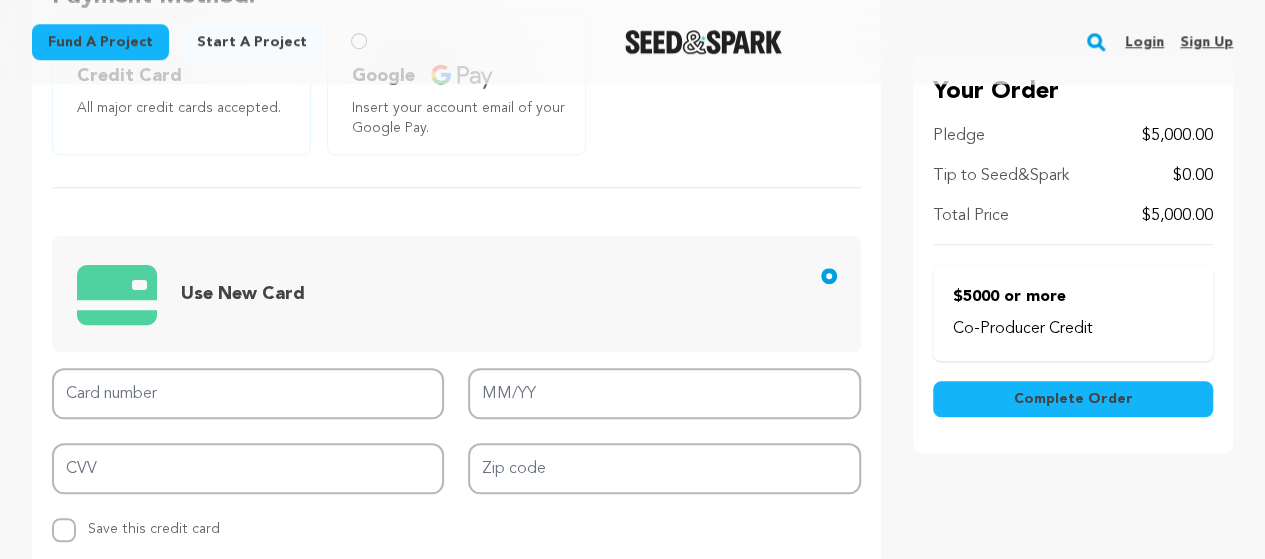 scroll, scrollTop: 772, scrollLeft: 0, axis: vertical 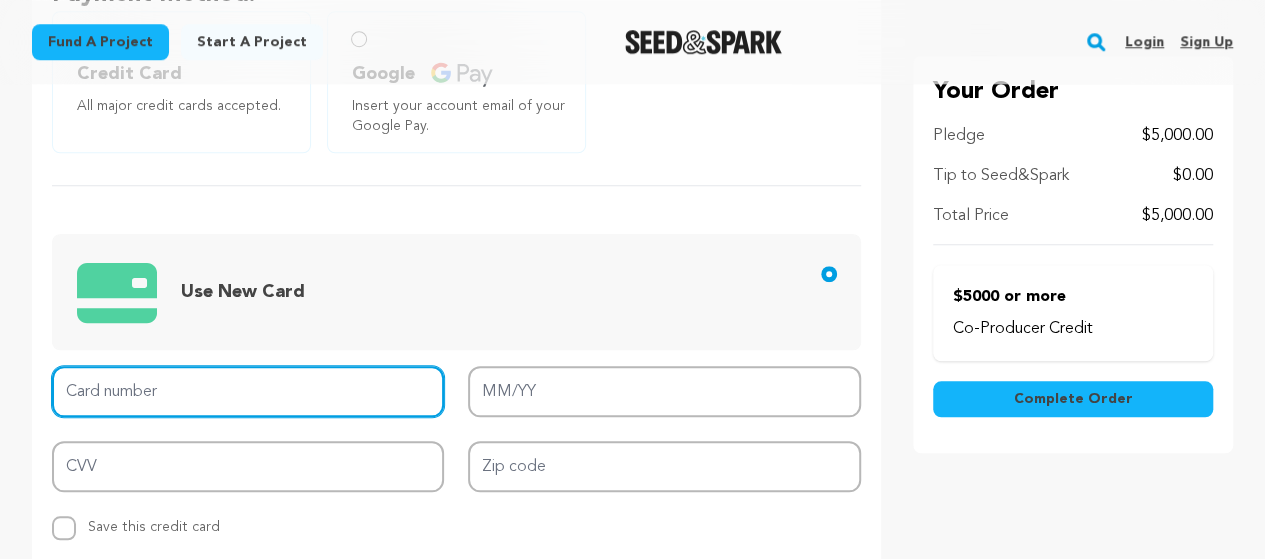 click on "Card number" at bounding box center (248, 391) 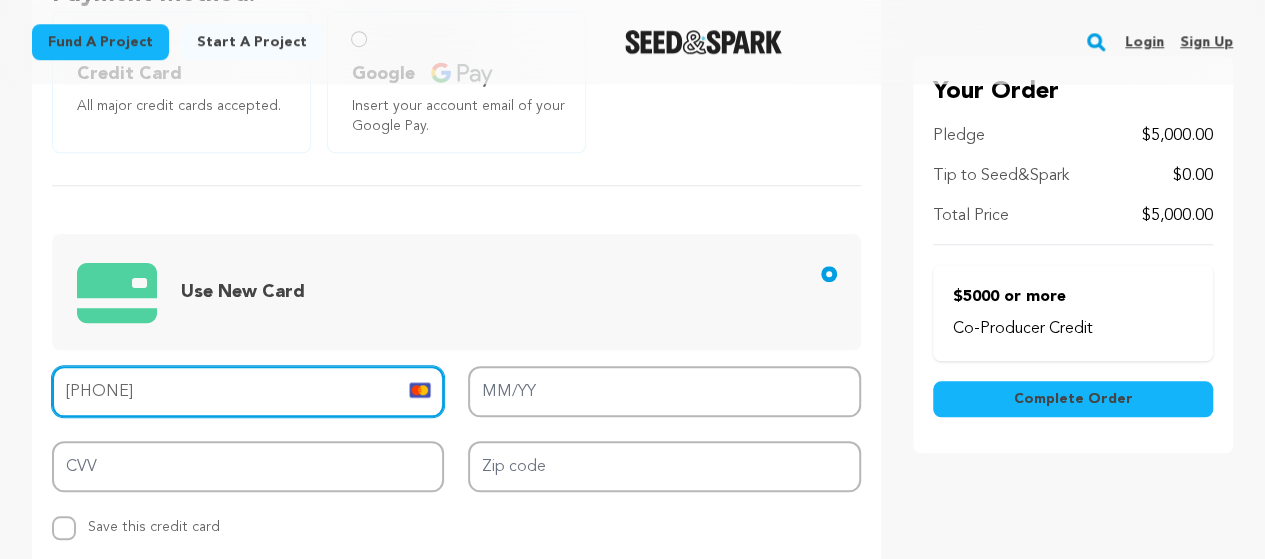 type on "[PHONE]" 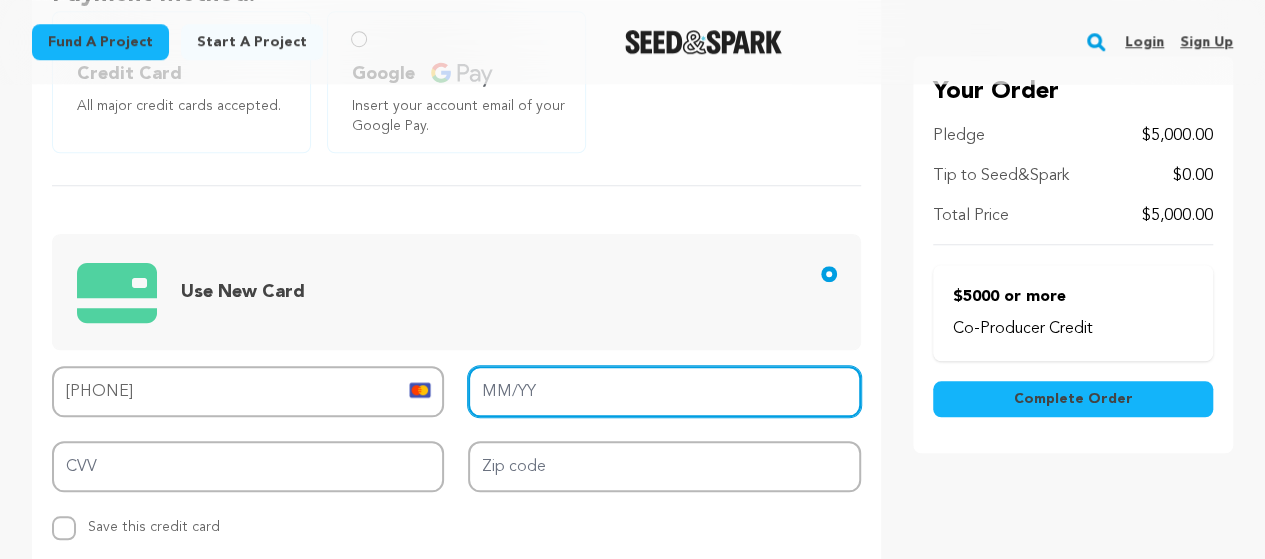 click on "MM/YY" at bounding box center [664, 391] 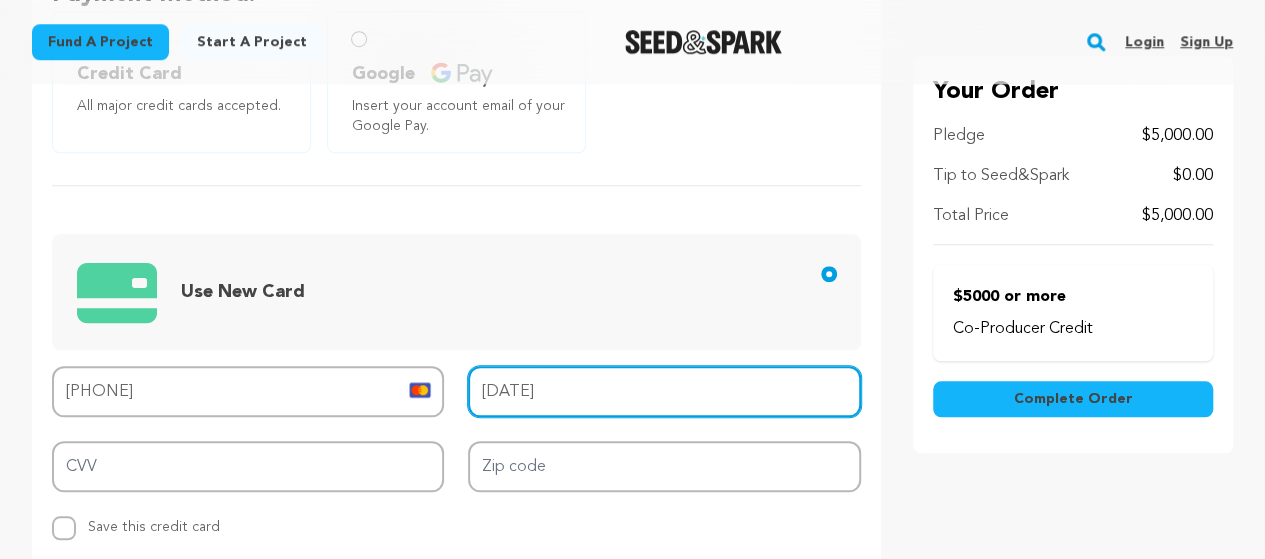 type on "01/29" 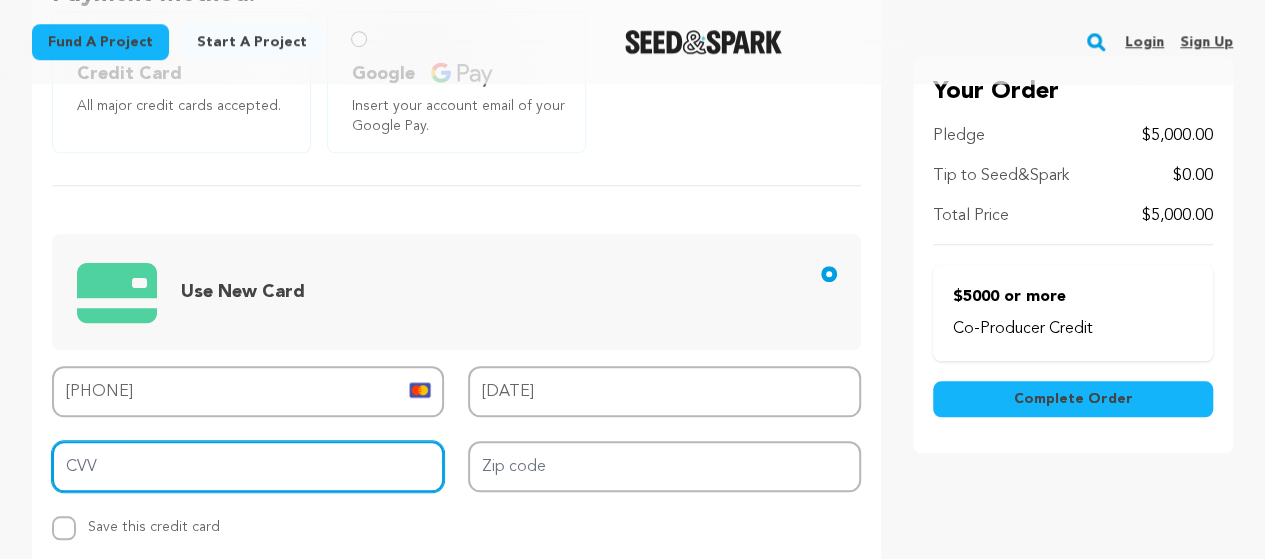click on "CVV" at bounding box center [248, 466] 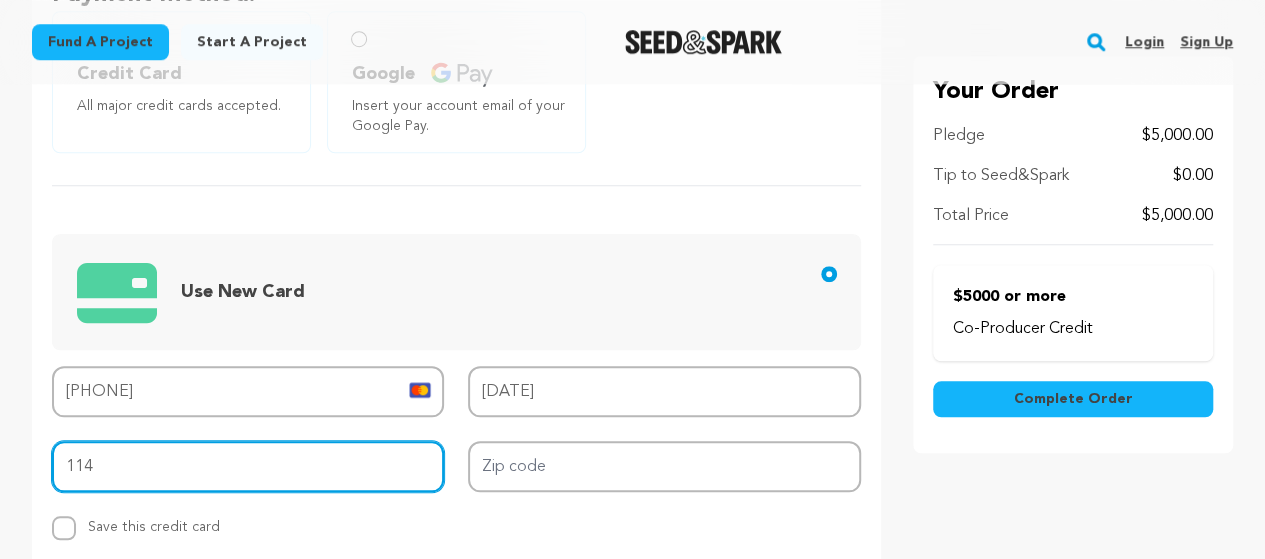 type on "114" 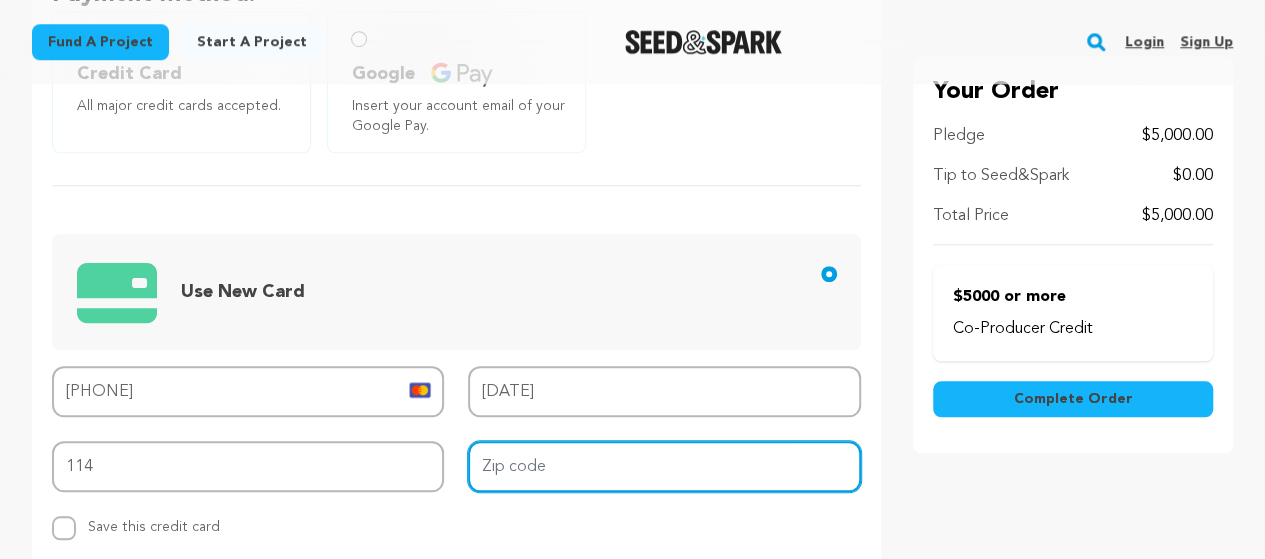click on "Zip code" at bounding box center (664, 466) 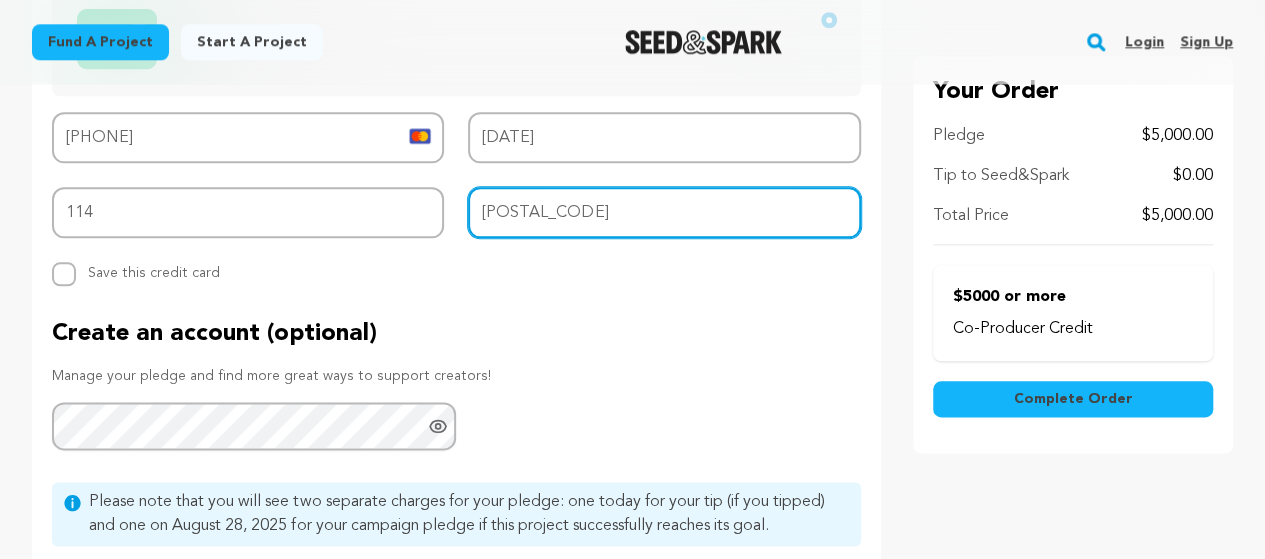 scroll, scrollTop: 1012, scrollLeft: 0, axis: vertical 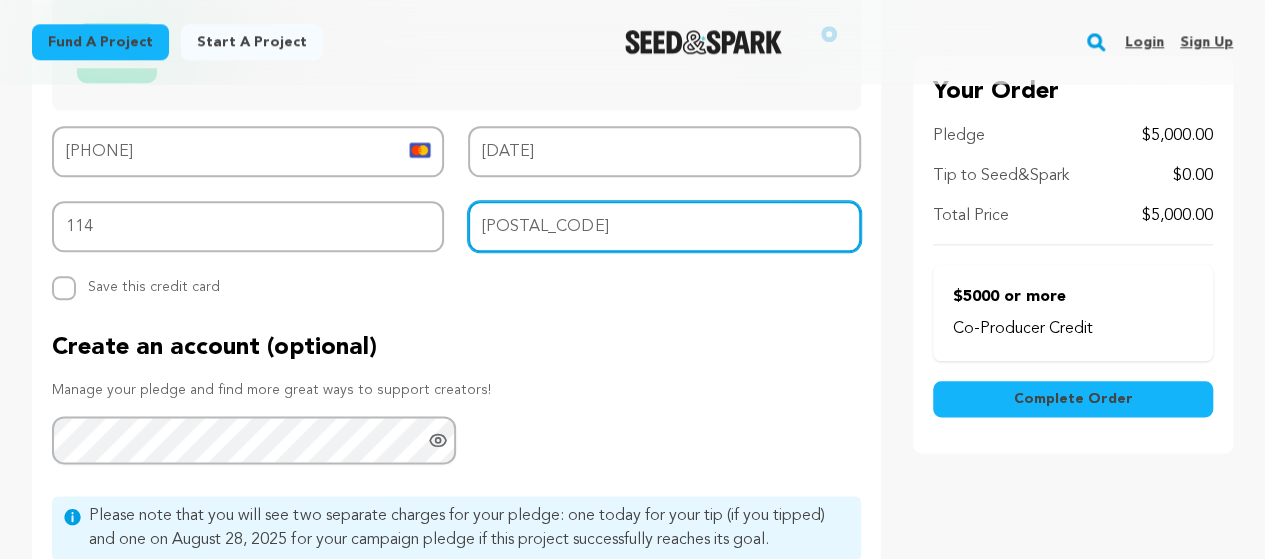 type on "19119" 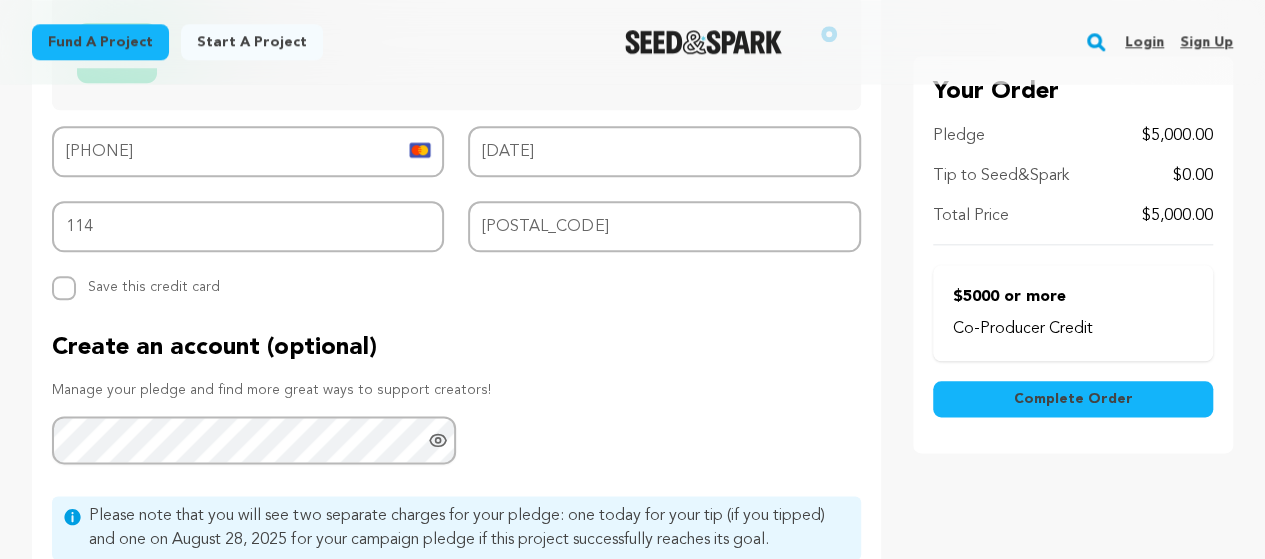 click on "Complete Order" at bounding box center [1072, 399] 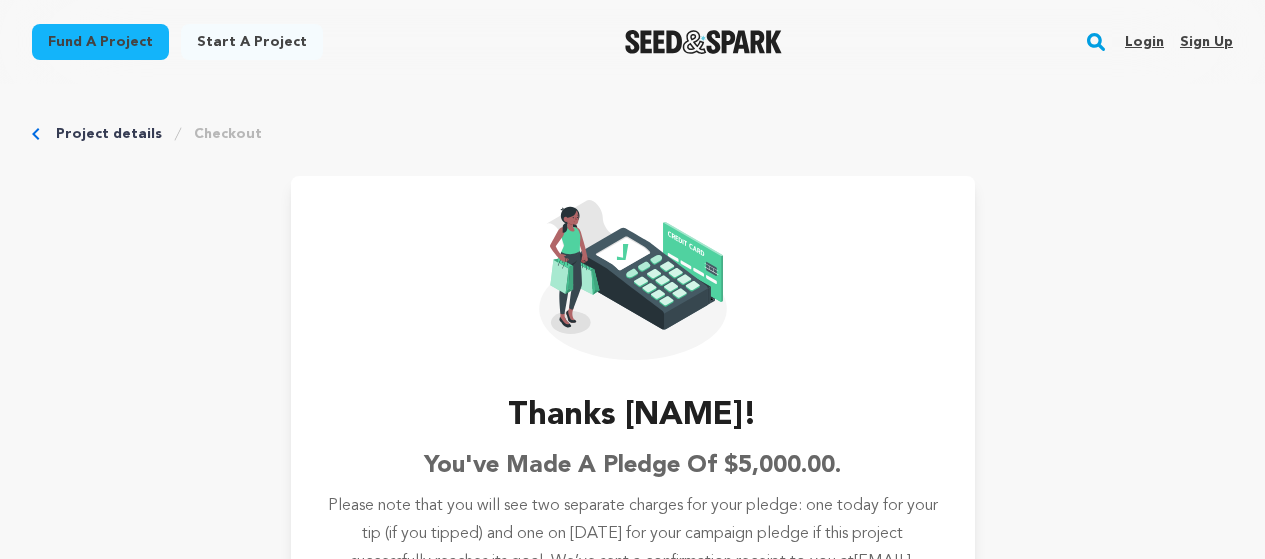 scroll, scrollTop: 0, scrollLeft: 0, axis: both 